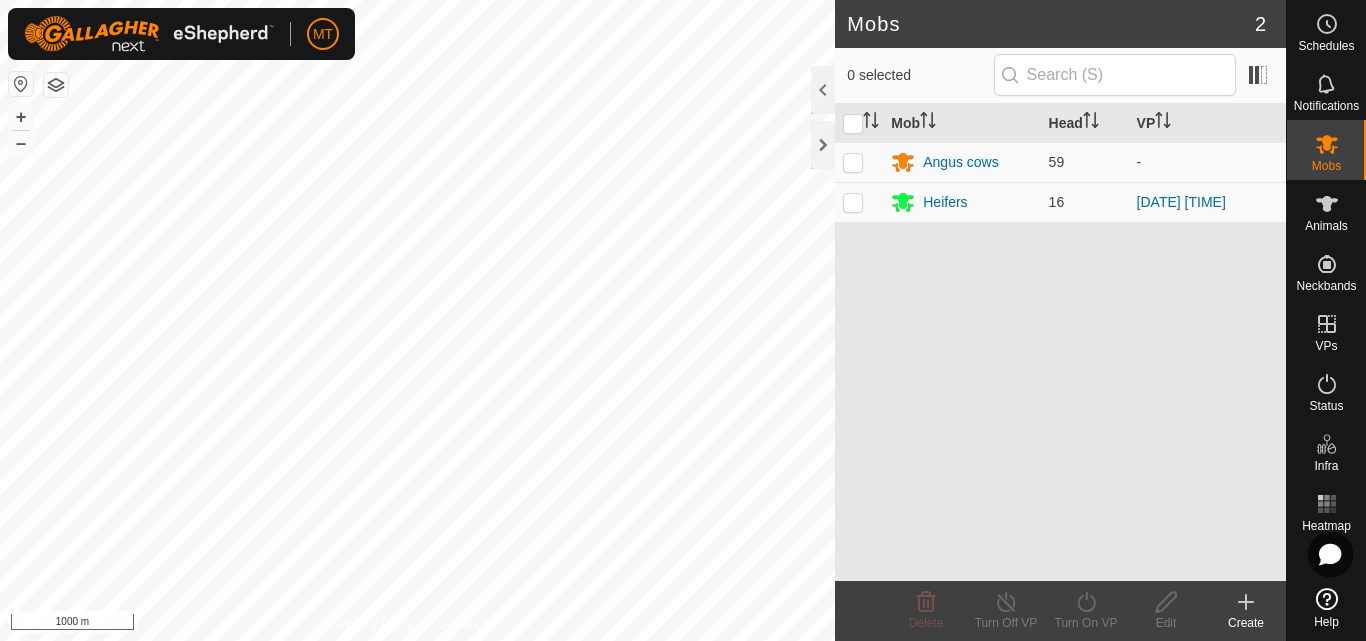 scroll, scrollTop: 0, scrollLeft: 0, axis: both 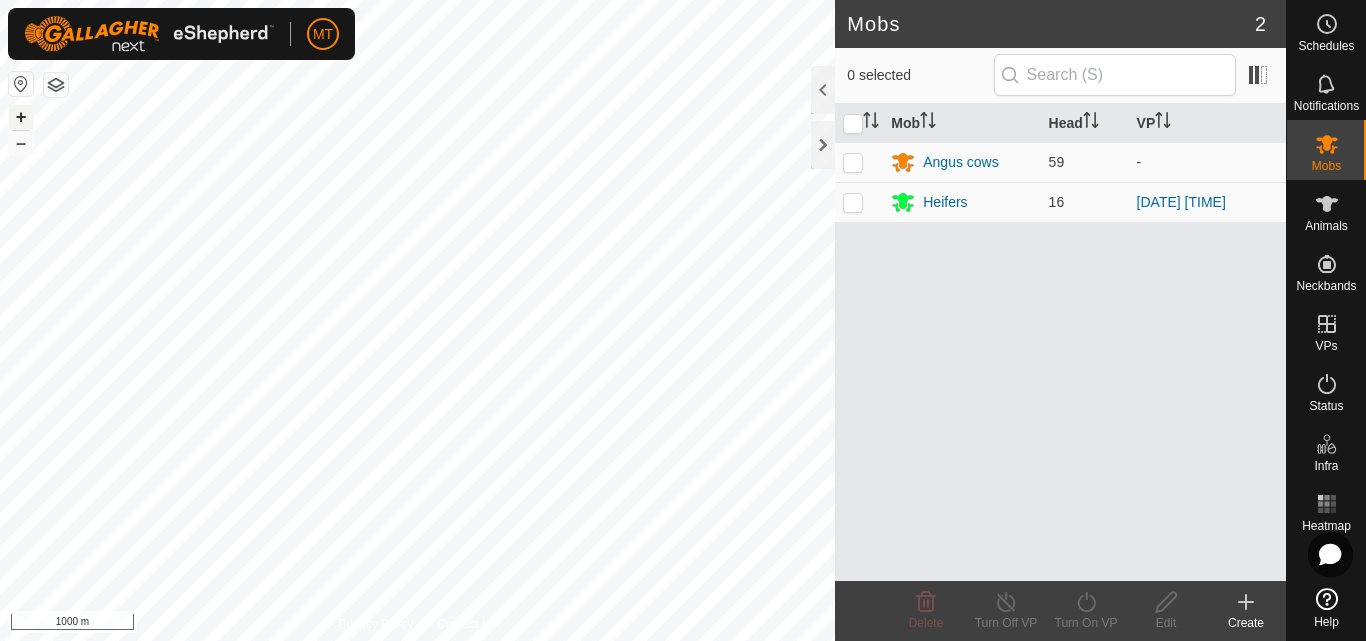 click on "+" at bounding box center [21, 117] 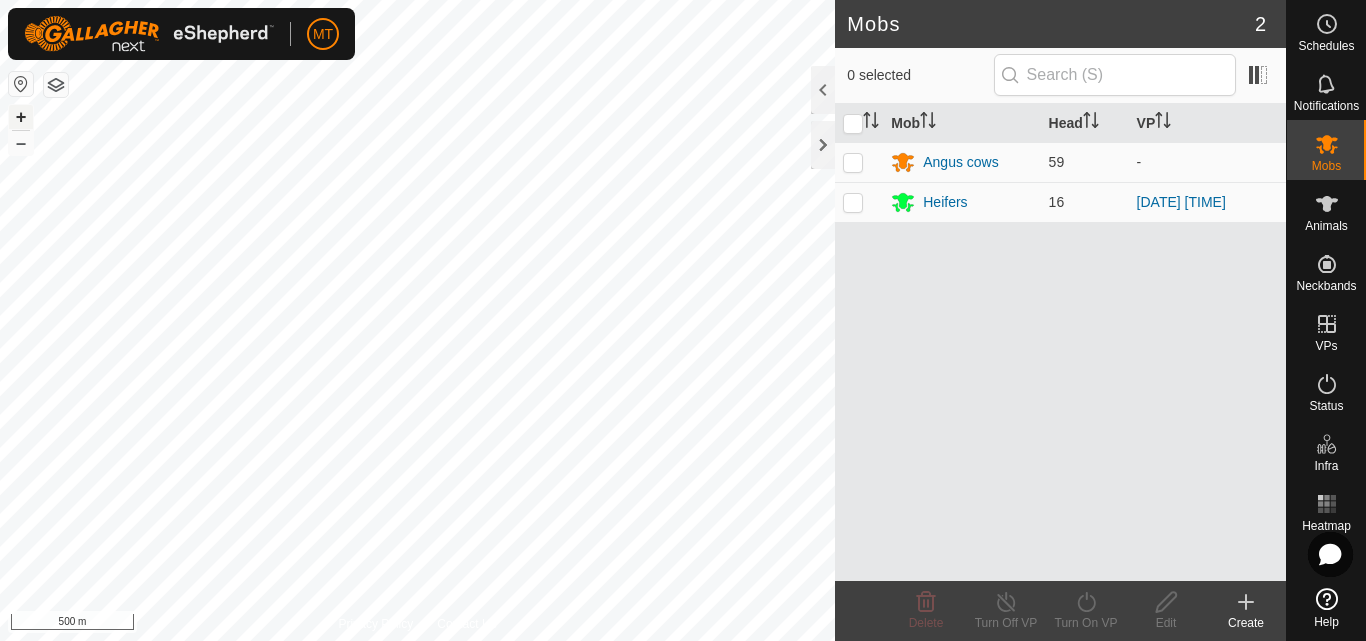 click on "+" at bounding box center (21, 117) 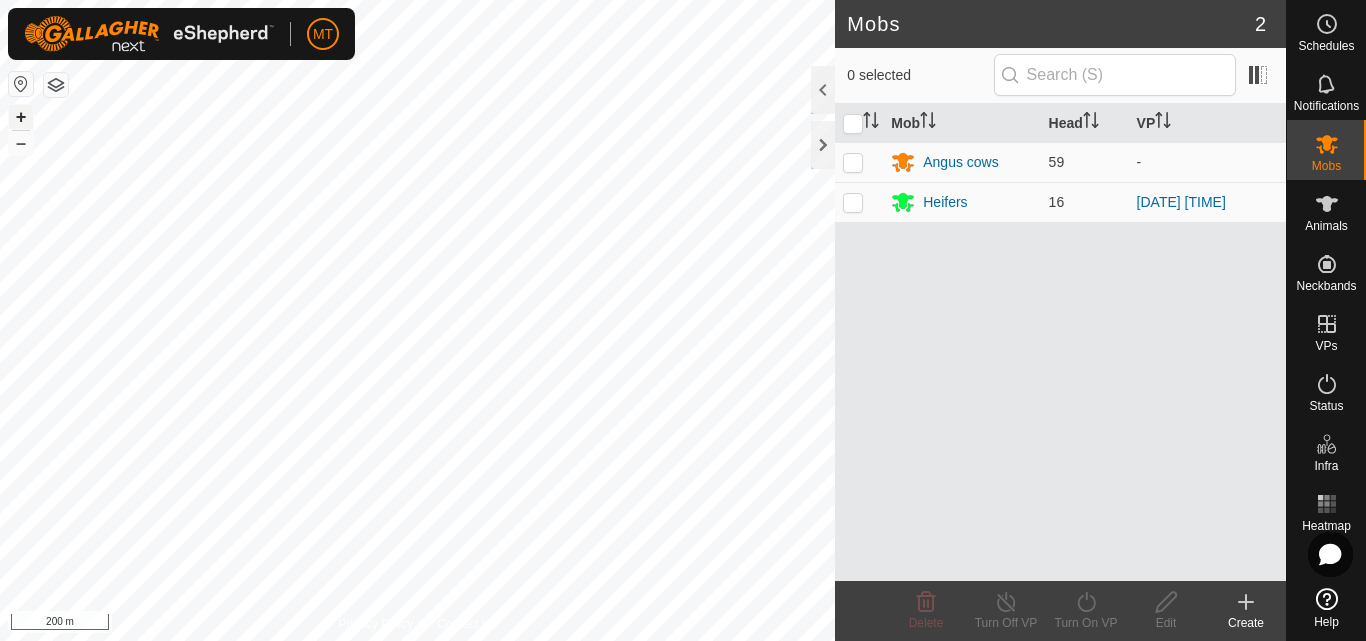 click on "+" at bounding box center [21, 117] 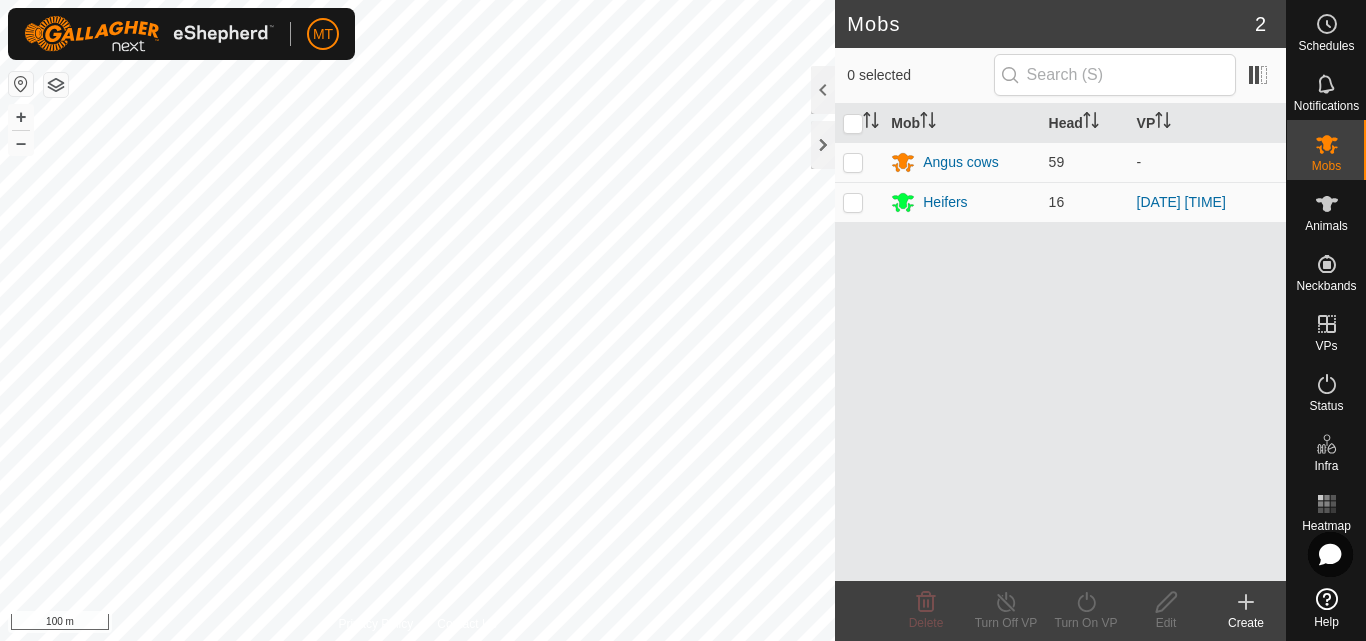 click on "MT Schedules Notifications Mobs Animals Neckbands VPs Status Infra Heatmap Help Mobs 2  0 selected   Mob   Head   VP  Angus cows 59  -  Heifers 16 [DATE] [TIME] Delete  Turn Off VP   Turn On VP   Edit   Create  Privacy Policy Contact Us + – ⇧ i 100 m" at bounding box center (683, 320) 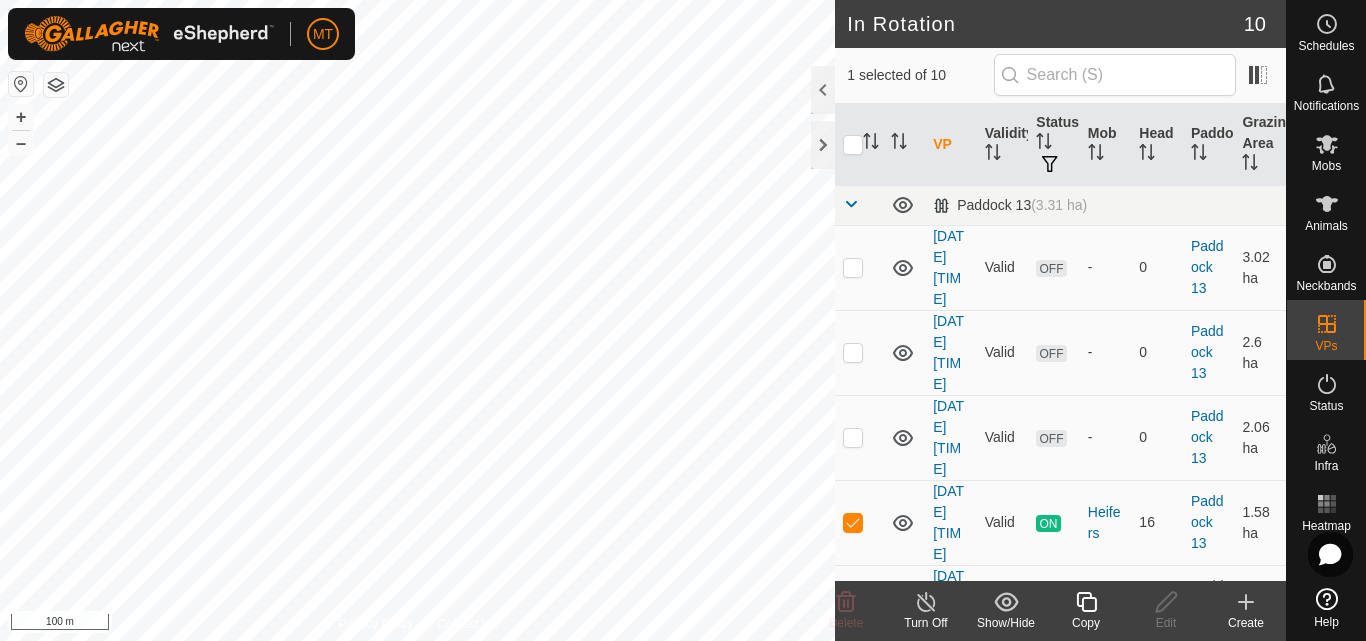 checkbox on "true" 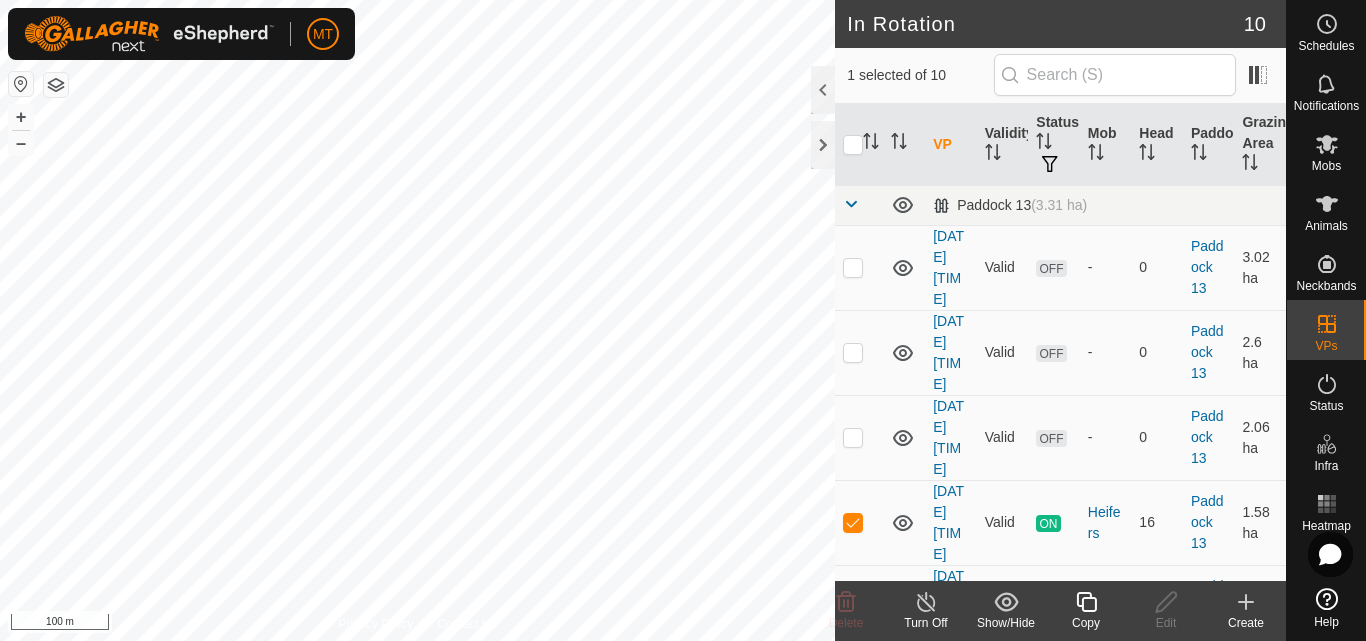 checkbox on "false" 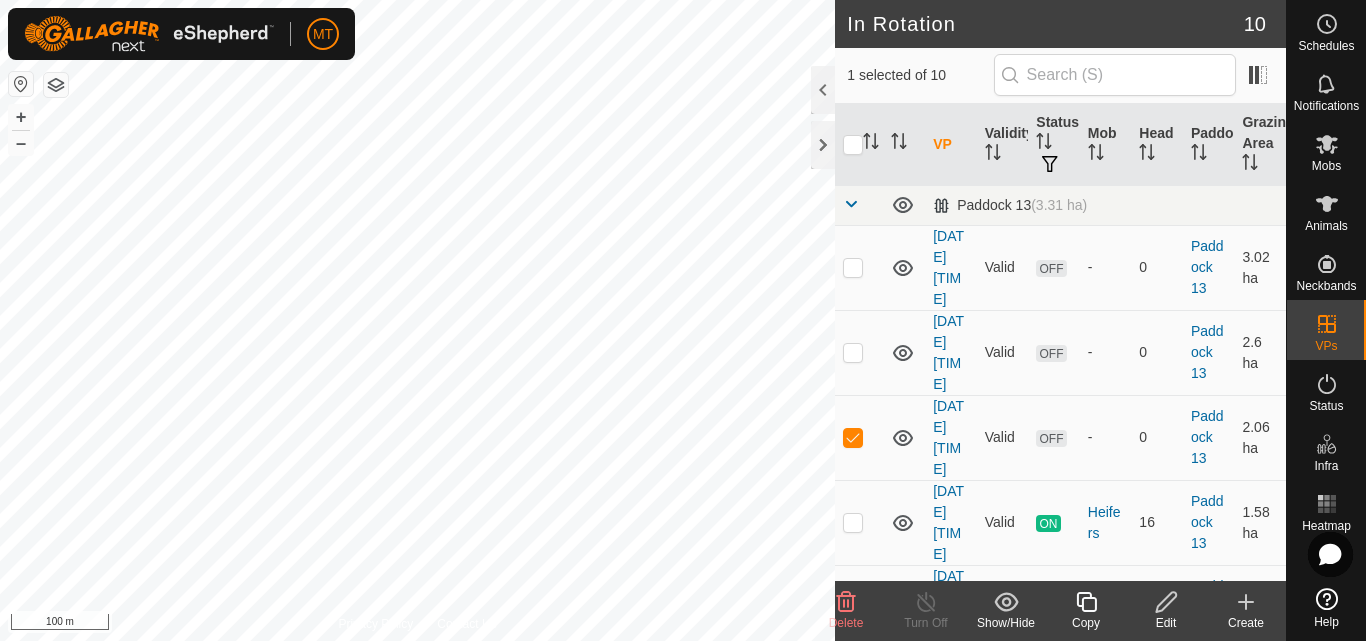 checkbox on "true" 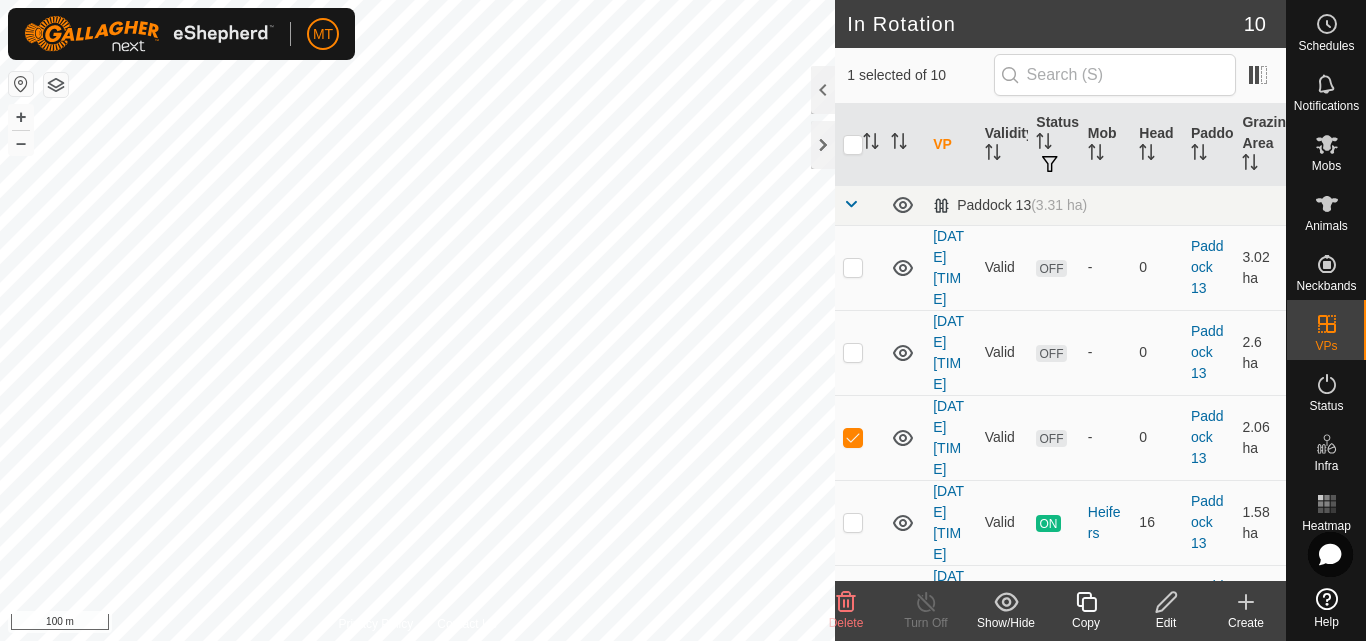 checkbox on "false" 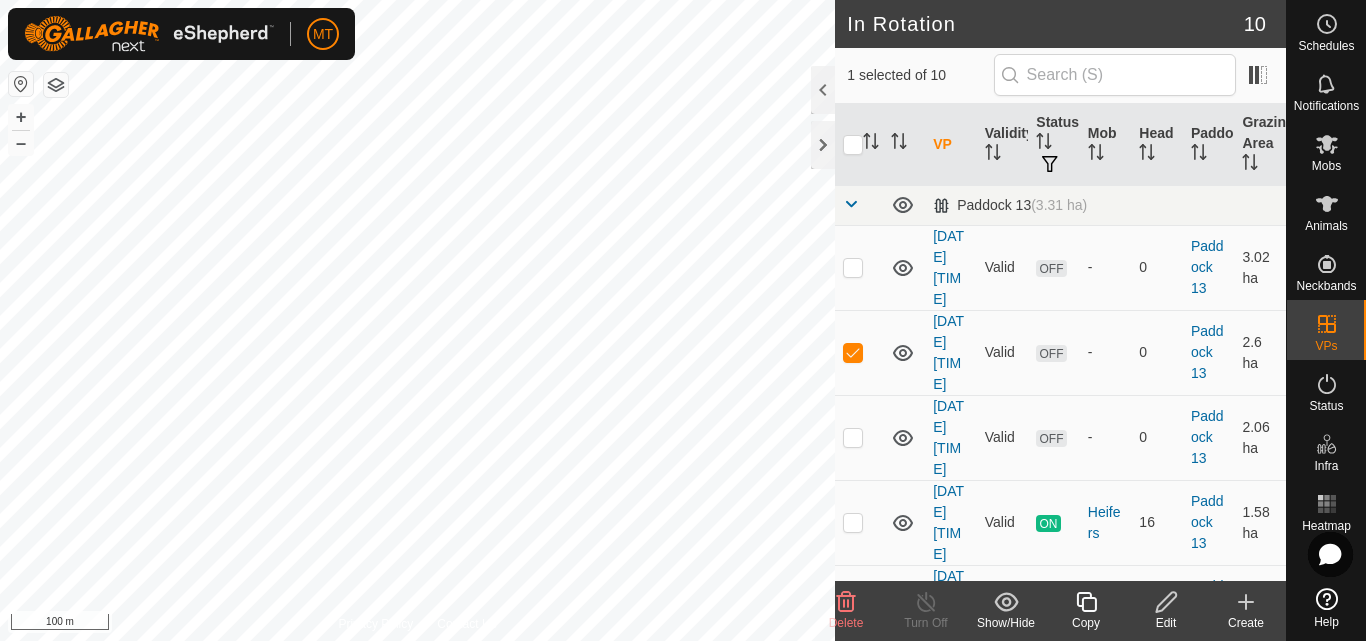 checkbox on "true" 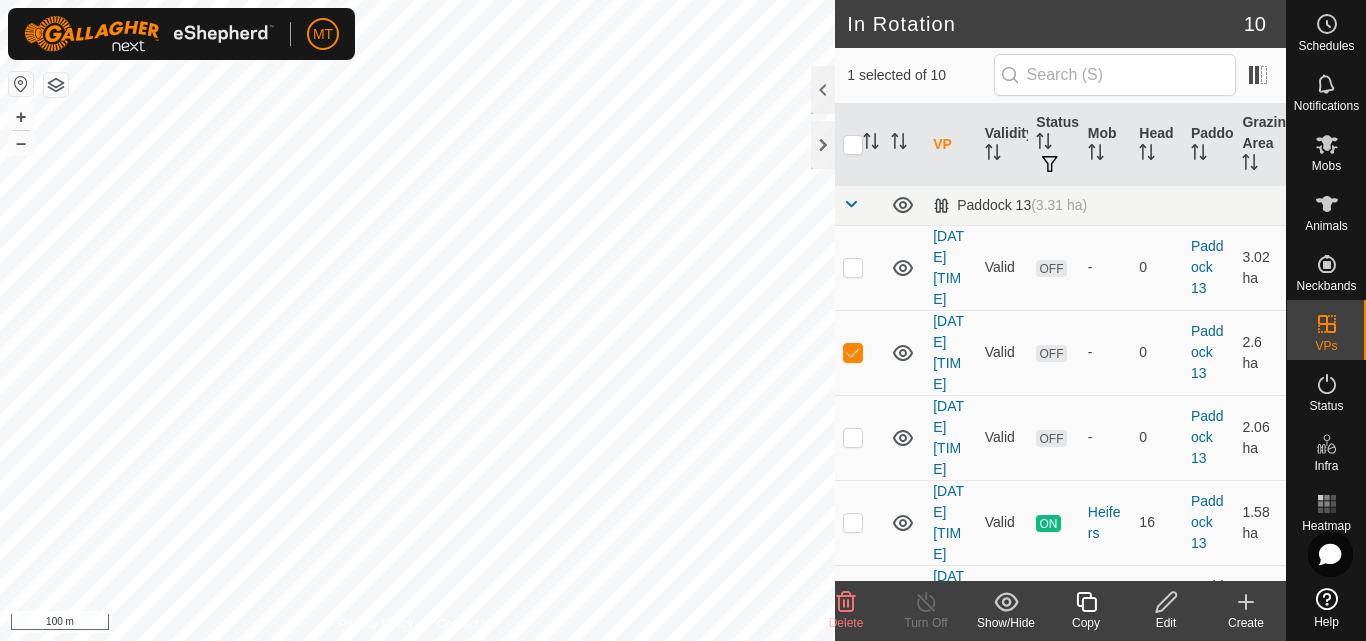 checkbox on "false" 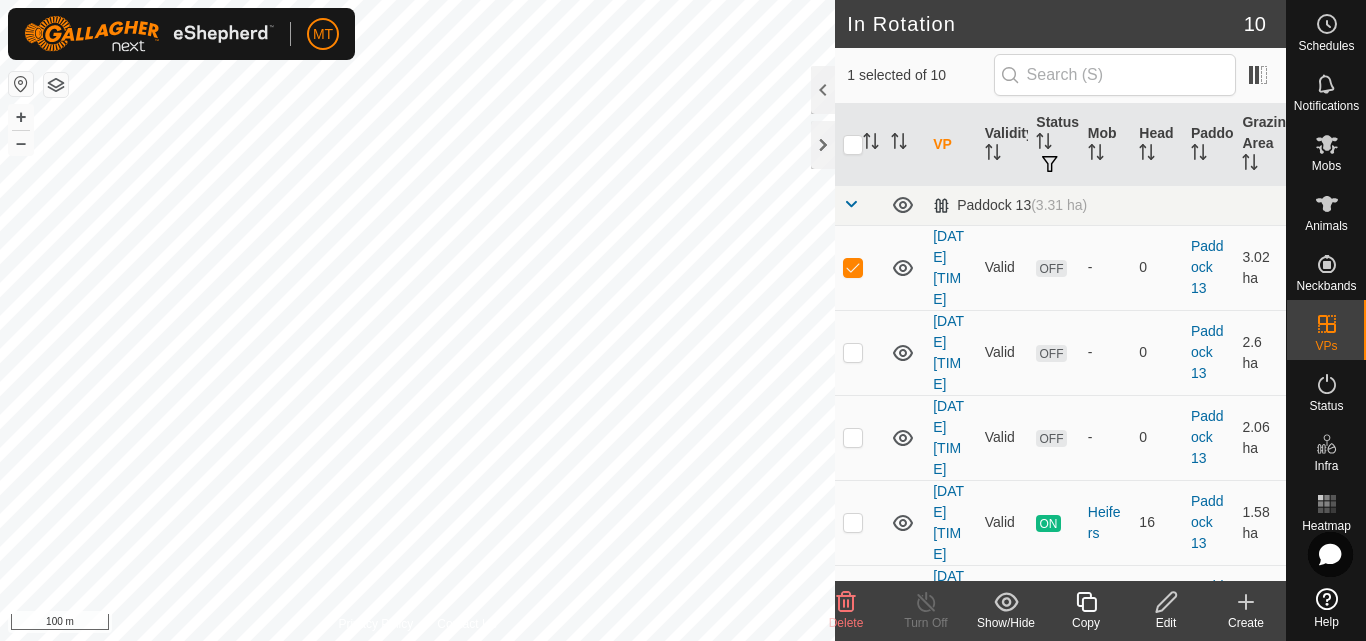 click 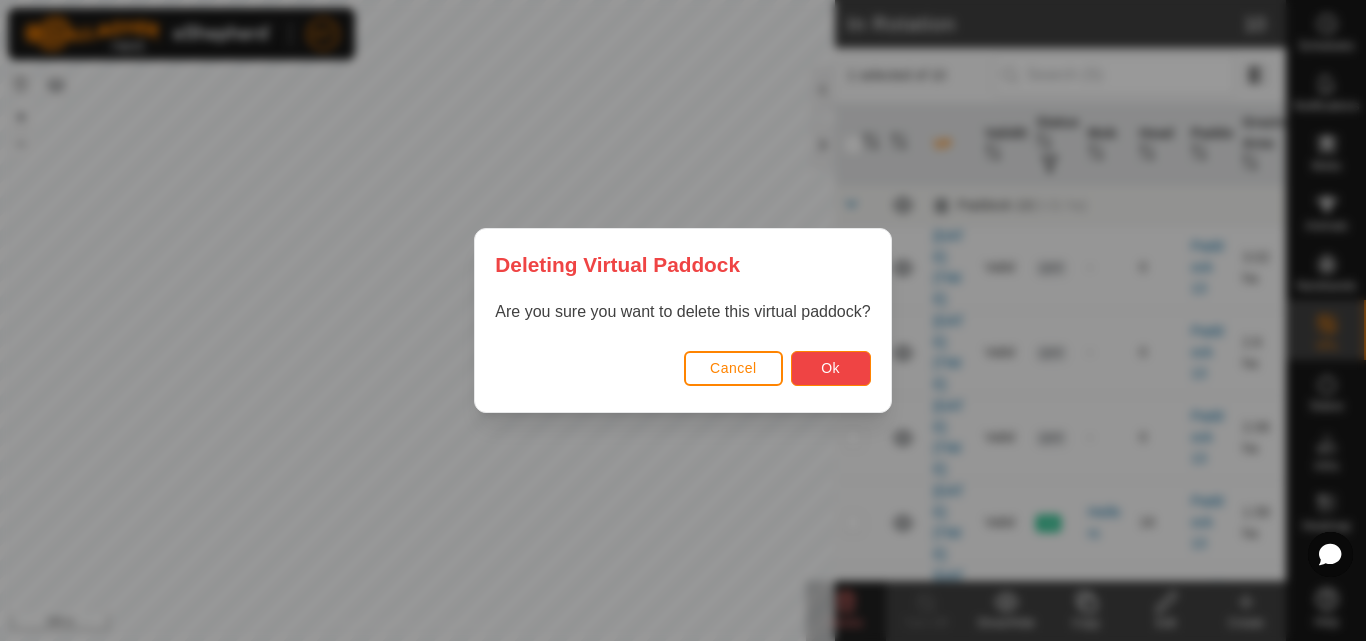 click on "Ok" at bounding box center [831, 368] 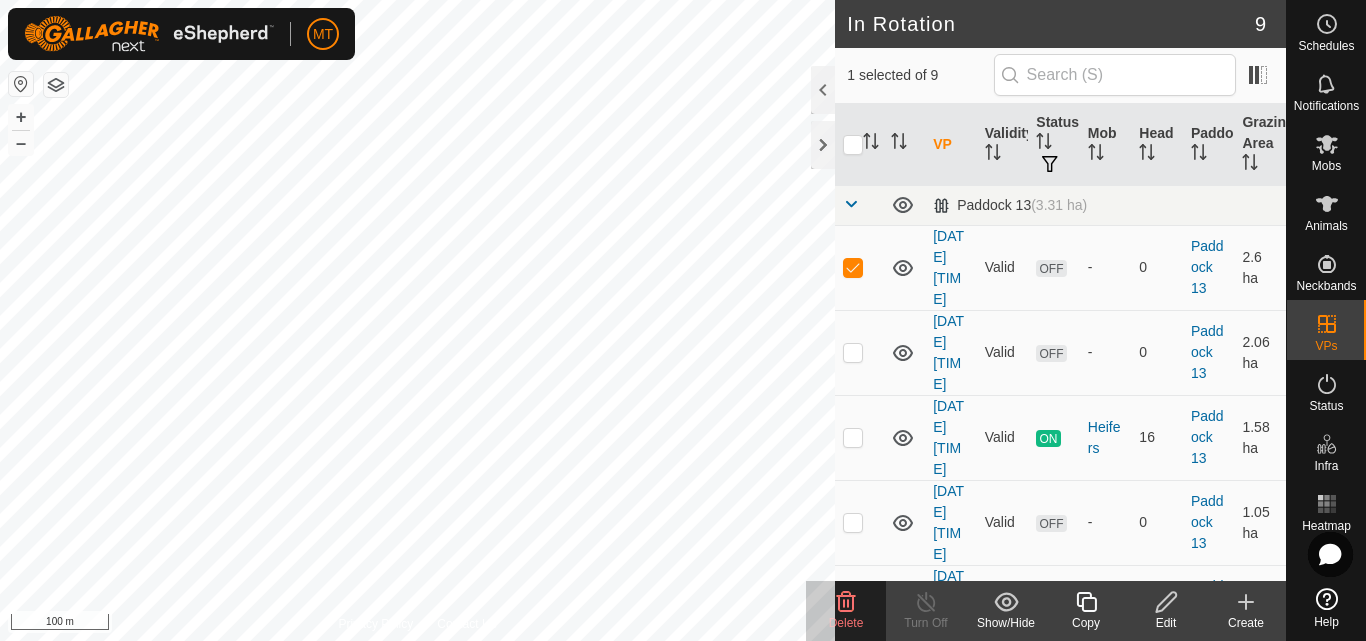 click on "Delete" 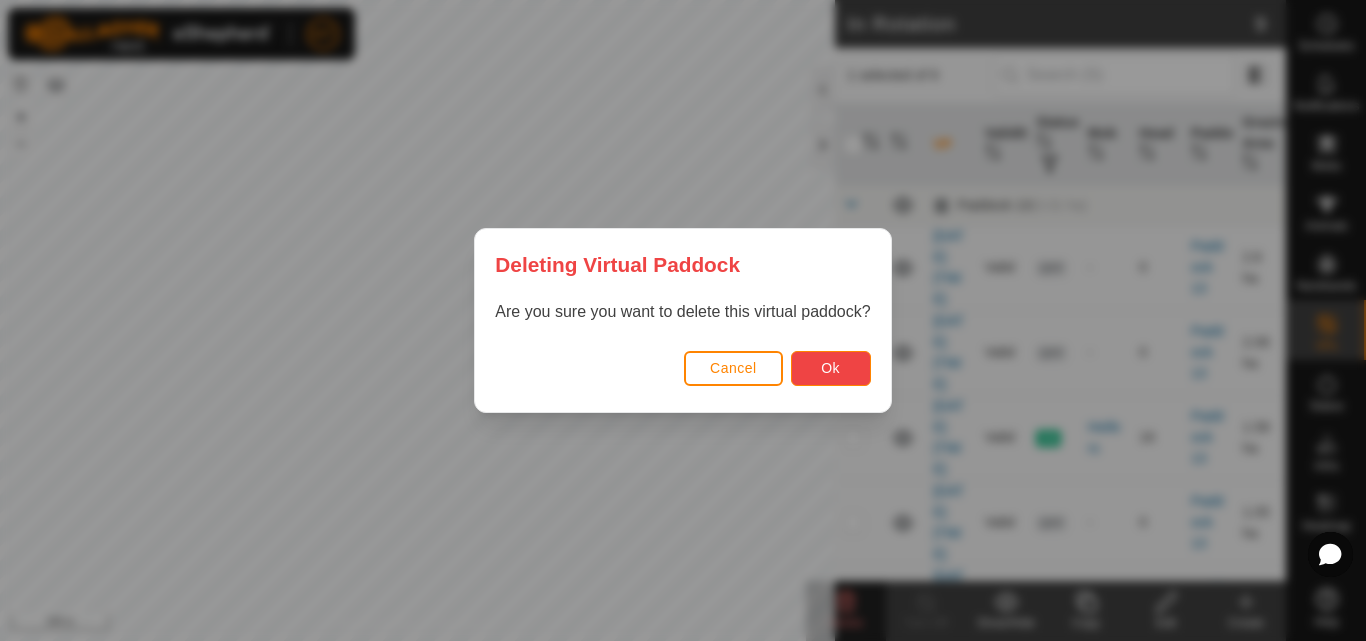 click on "Ok" at bounding box center [831, 368] 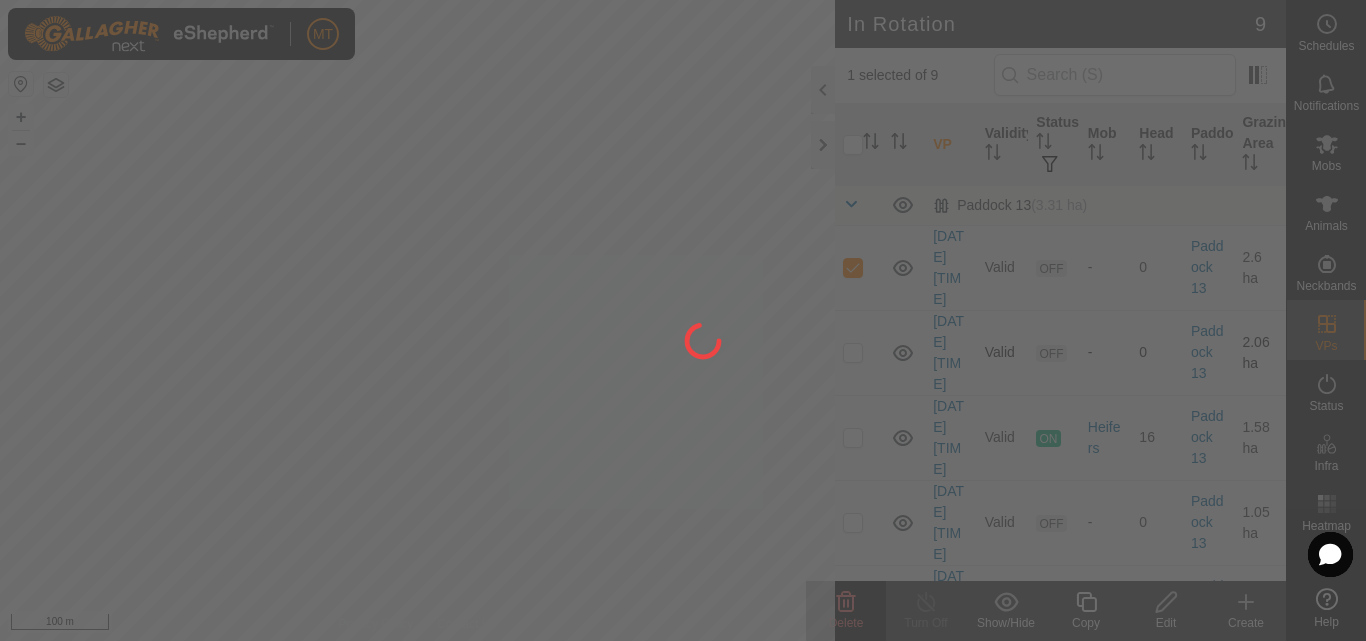 checkbox on "false" 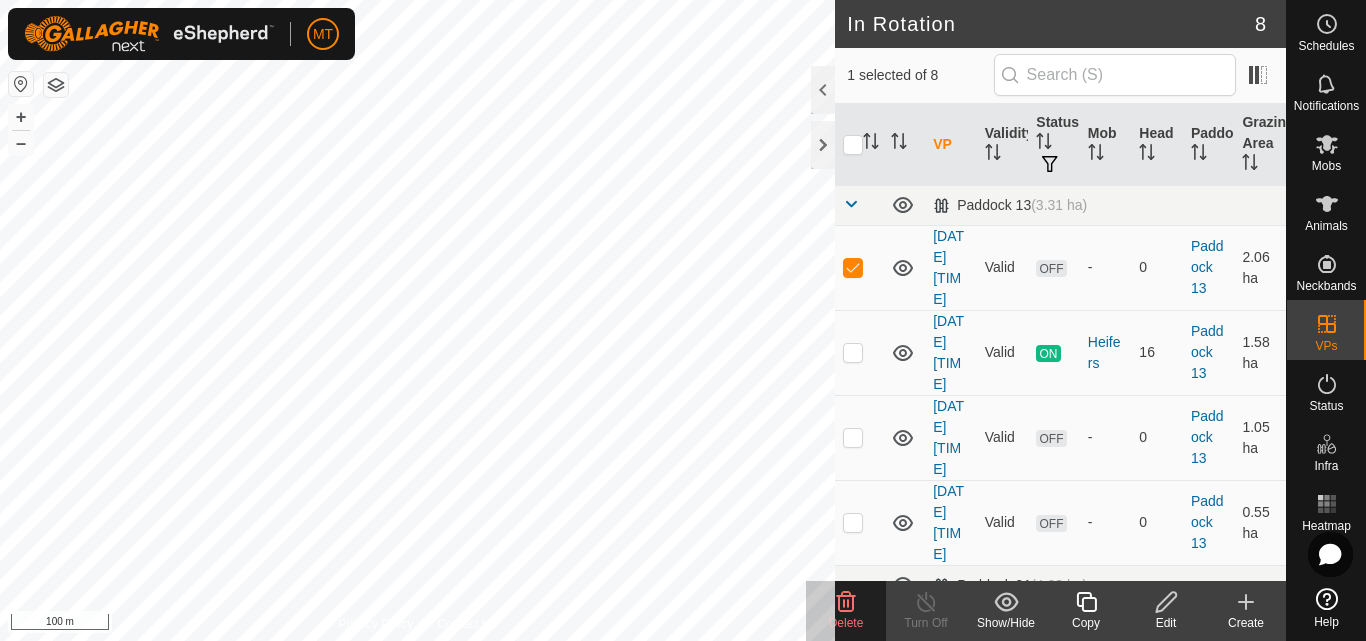 click 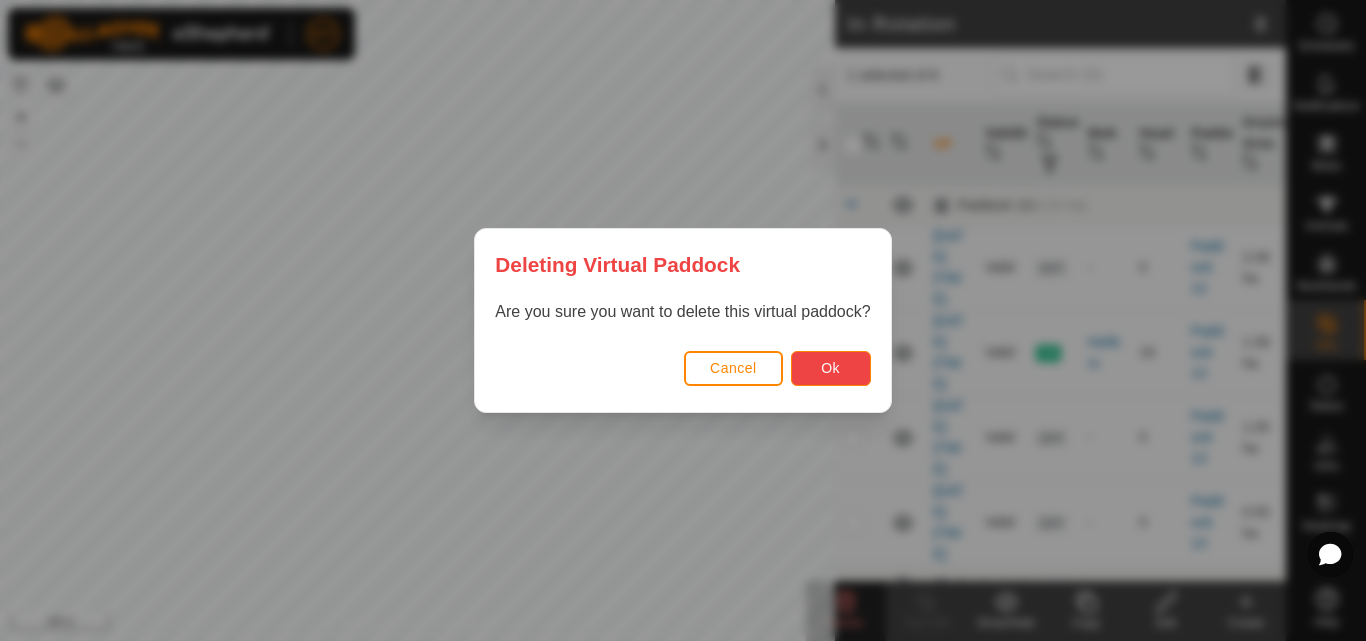 click on "Ok" at bounding box center [830, 368] 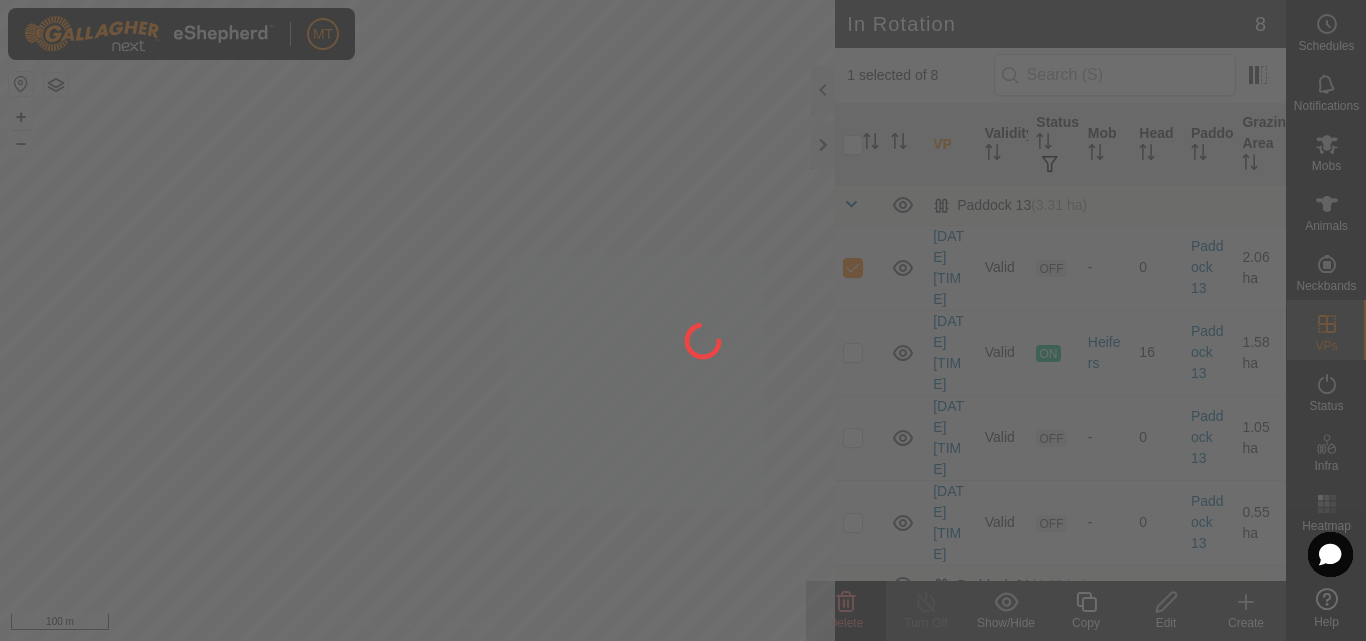 checkbox on "false" 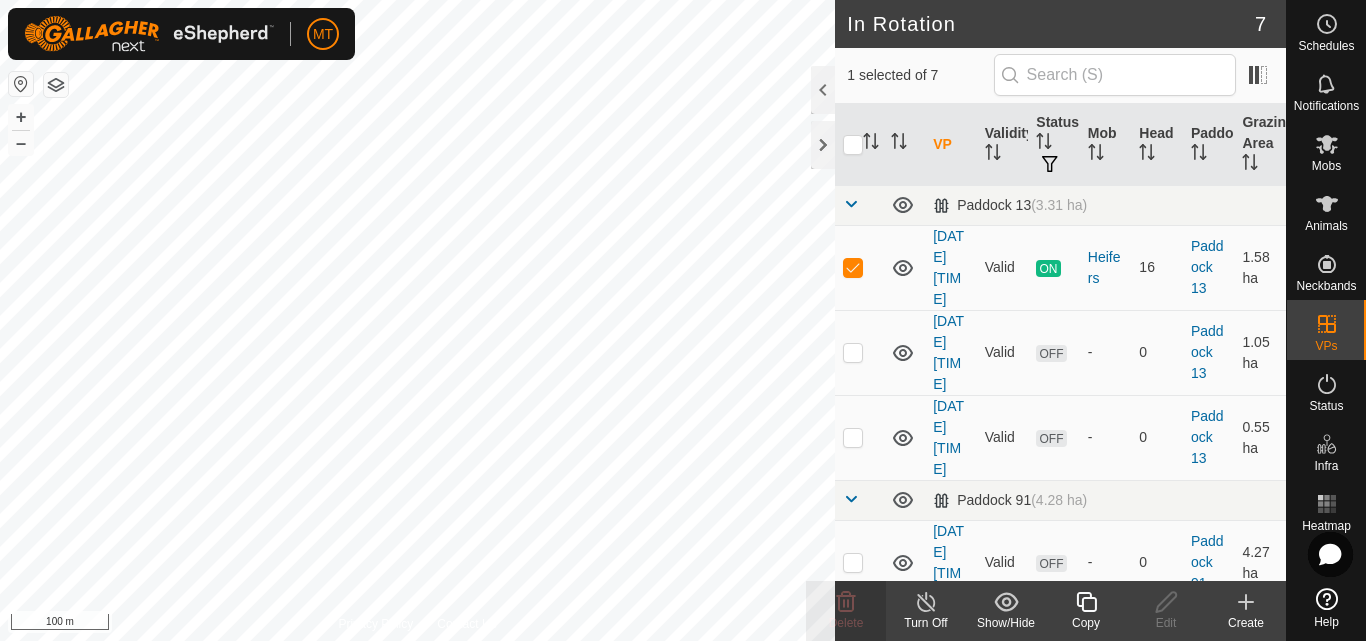 checkbox on "false" 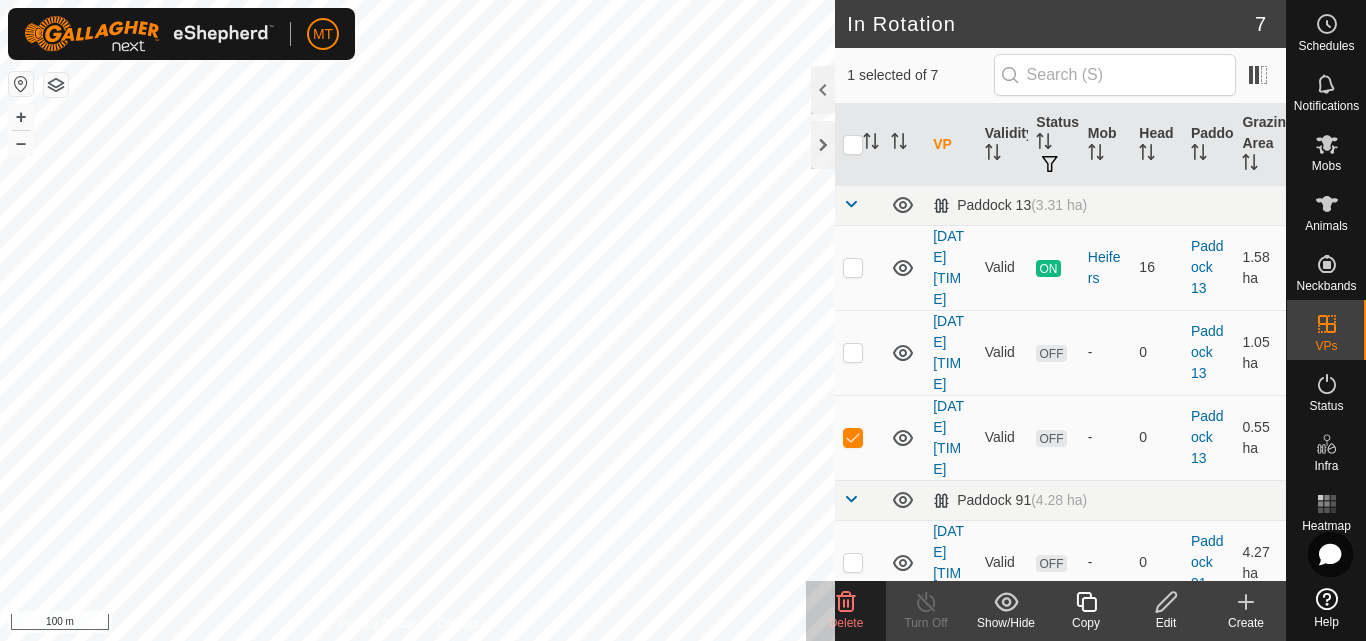 click 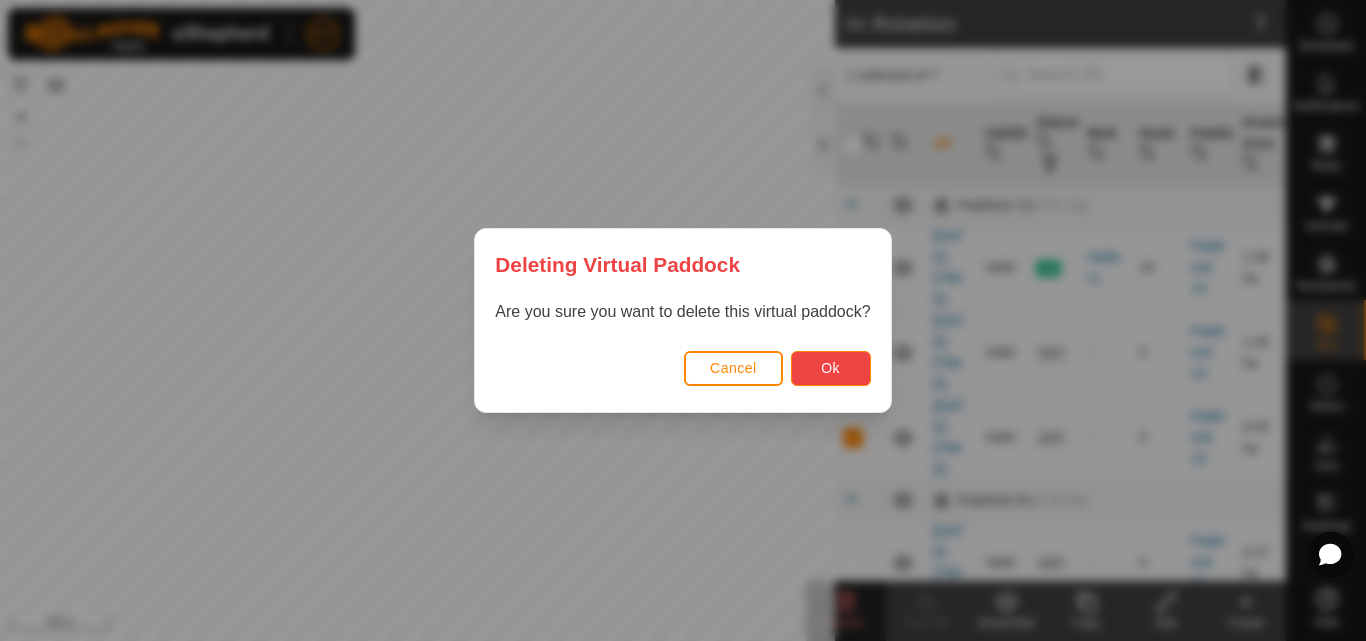 click on "Ok" at bounding box center [830, 368] 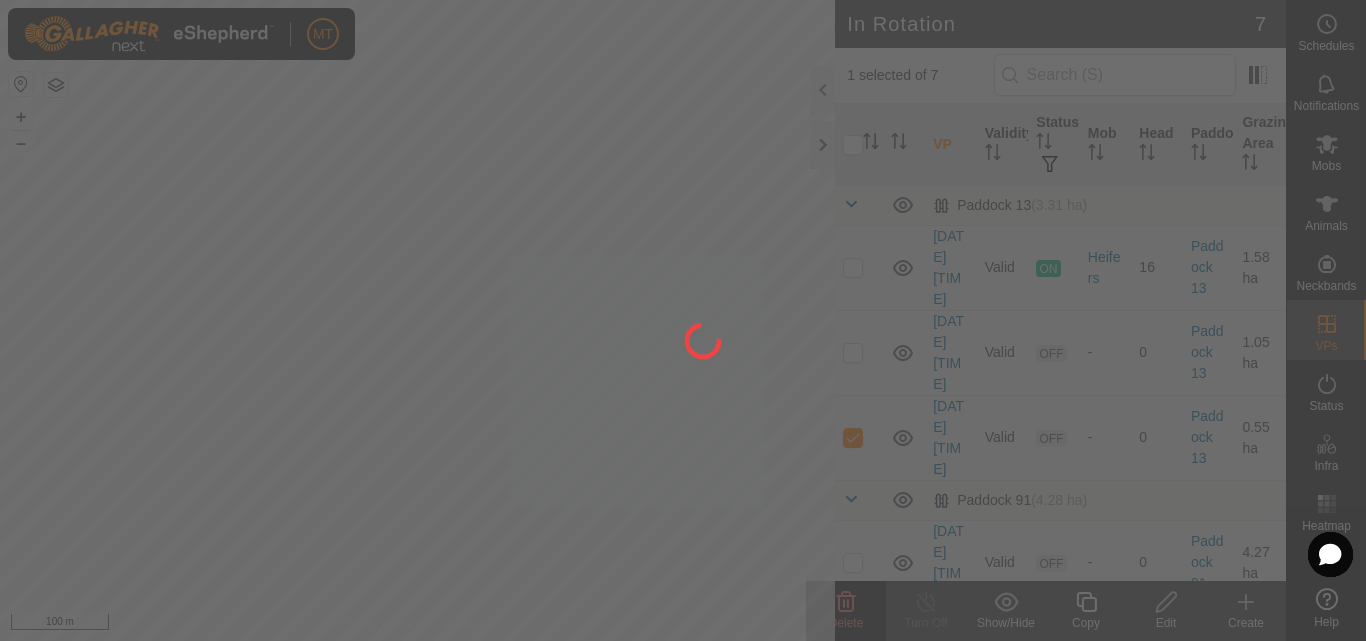 checkbox on "false" 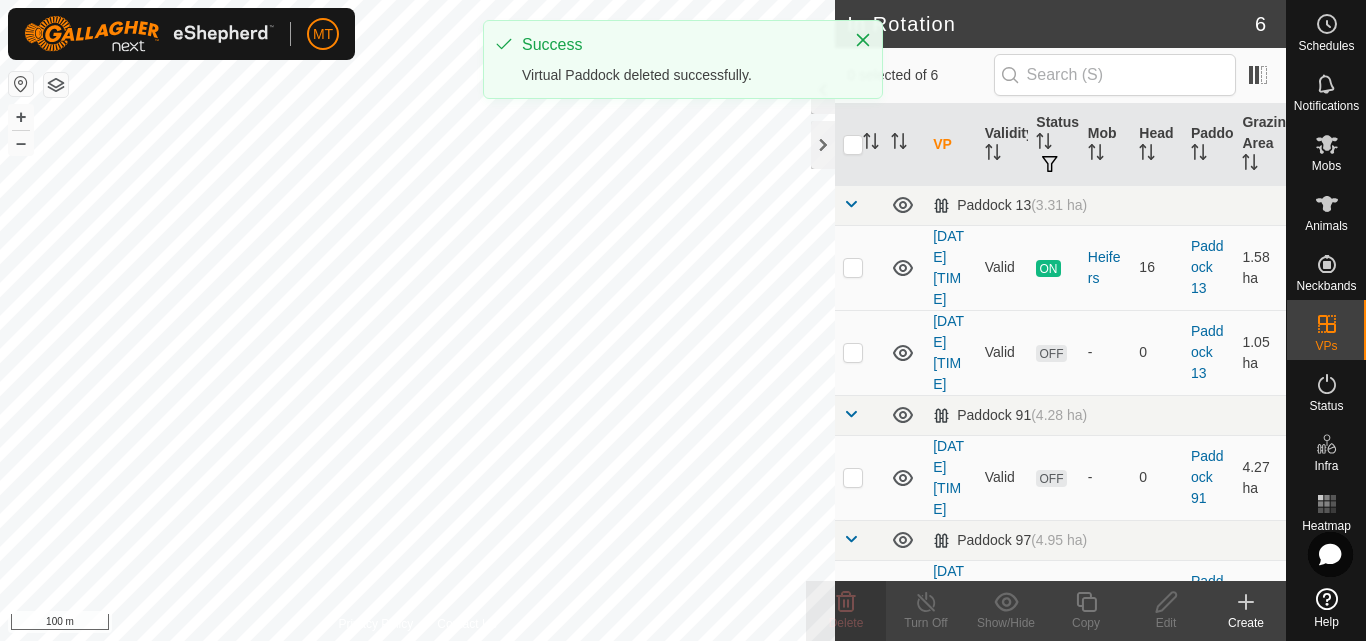 checkbox on "true" 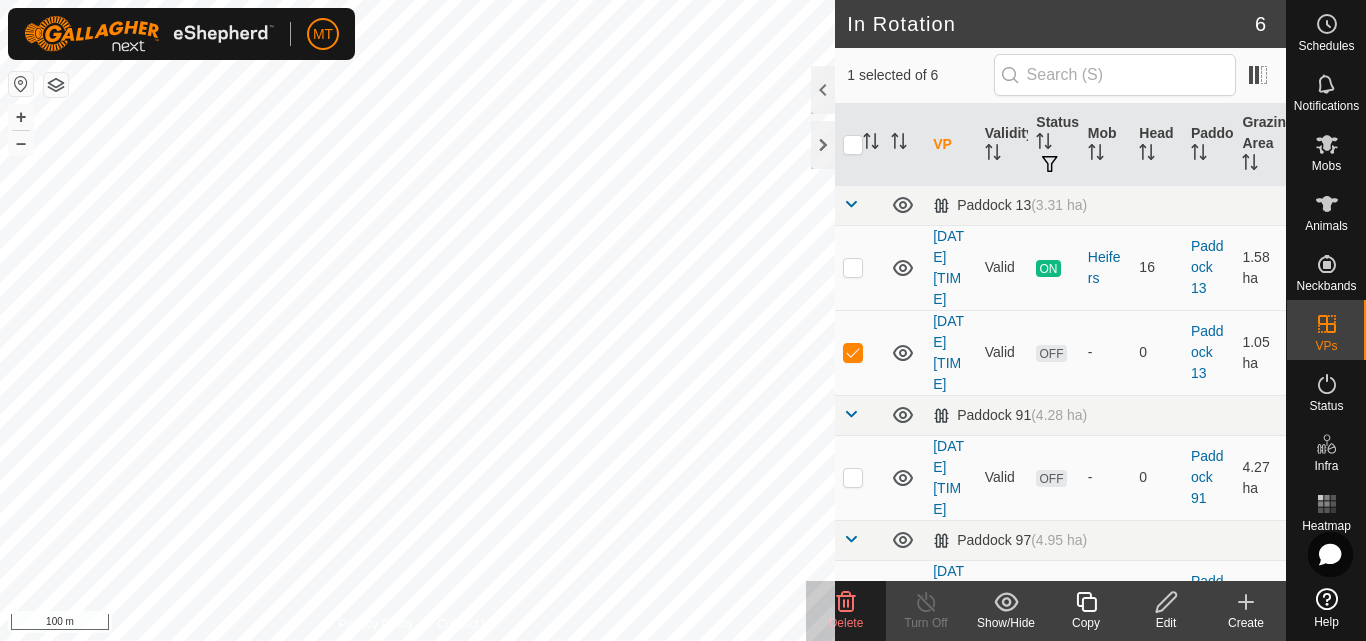 click 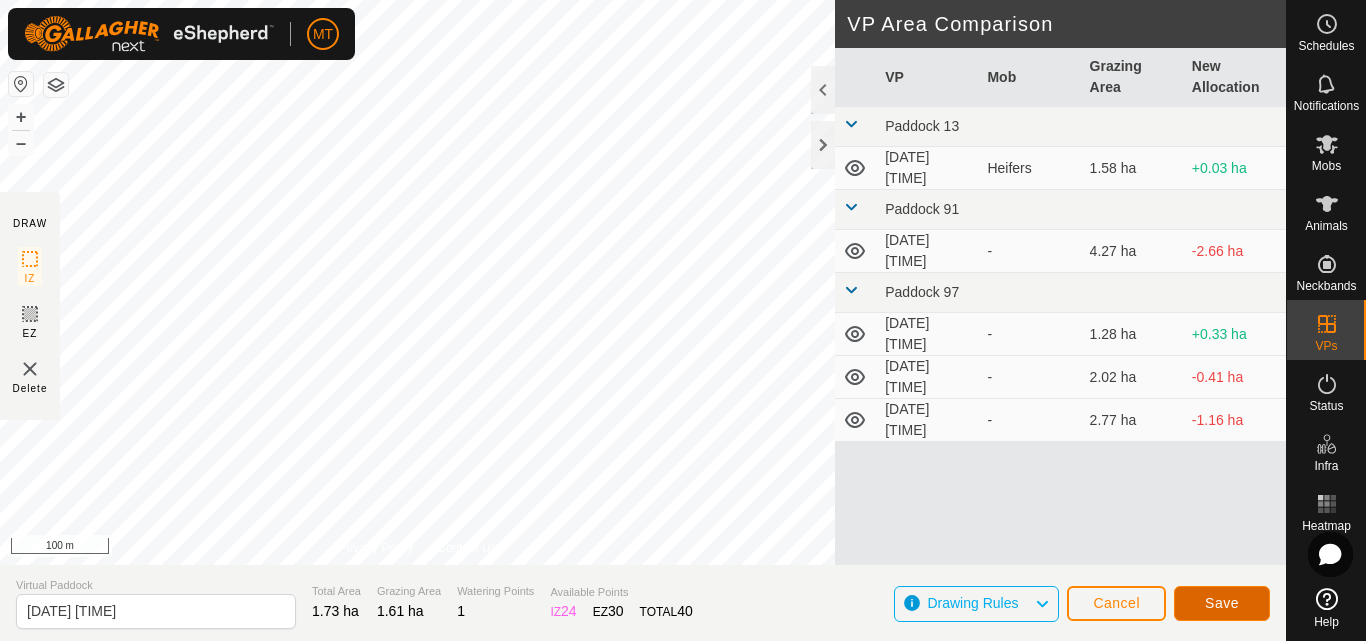click on "Save" 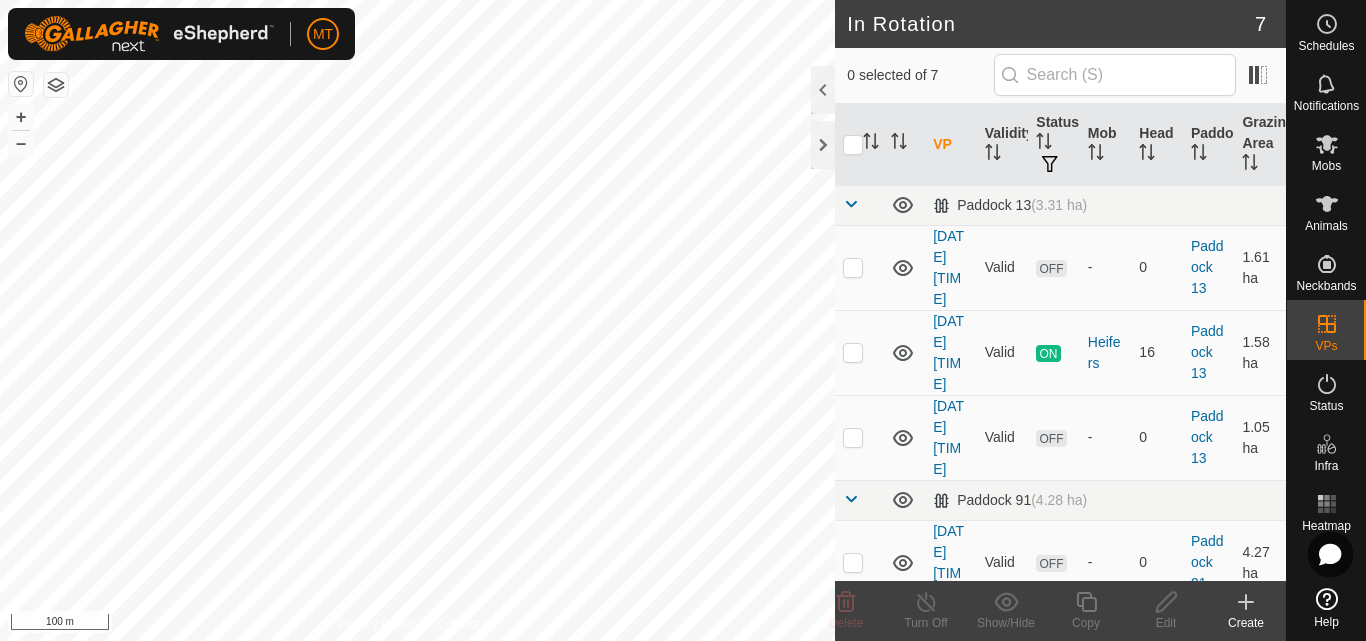 checkbox on "true" 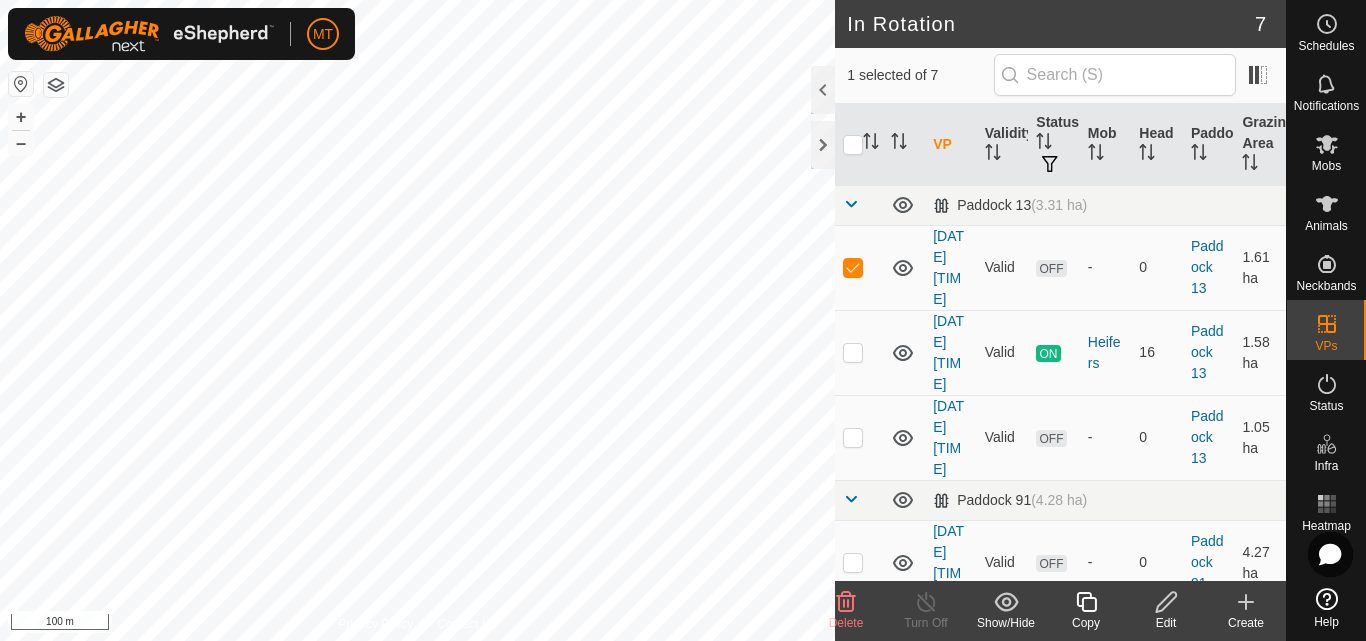 click 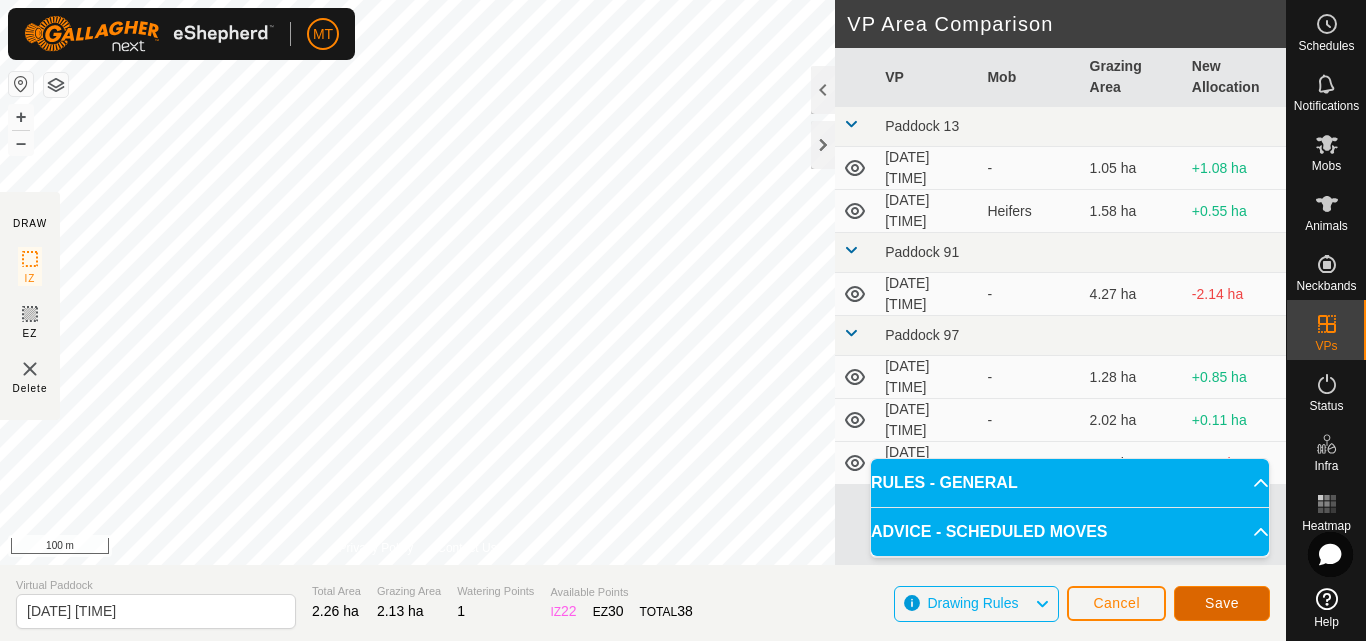 click on "Save" 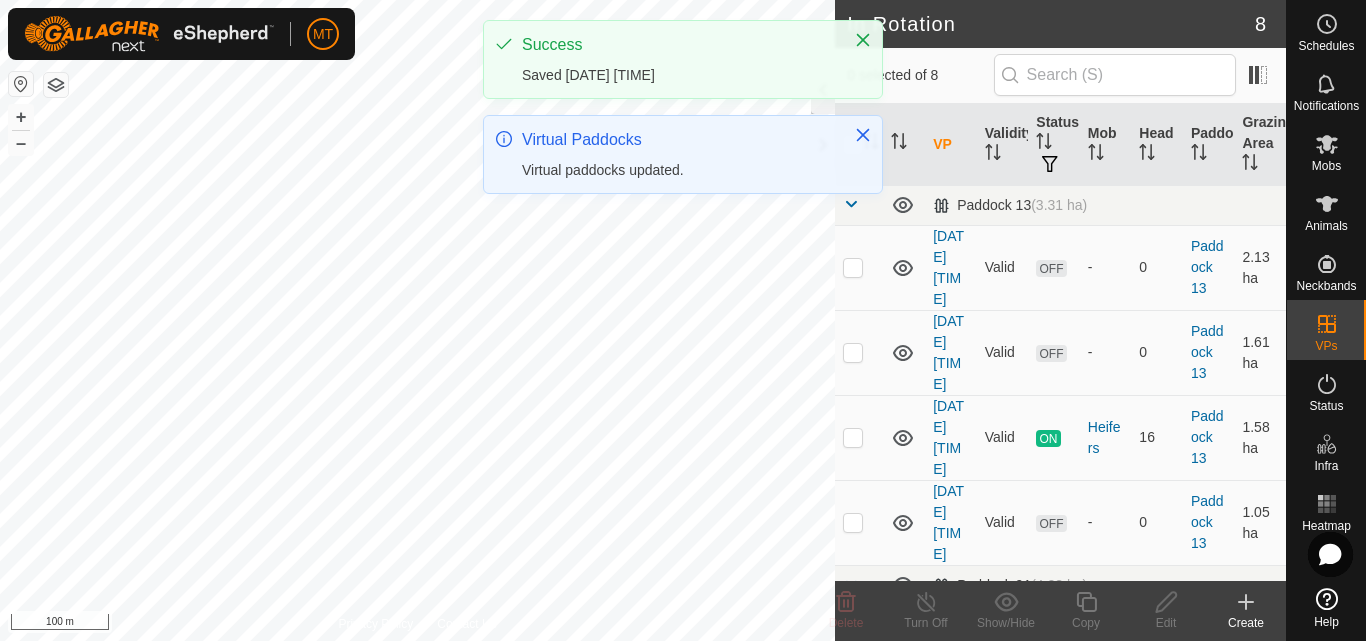 checkbox on "true" 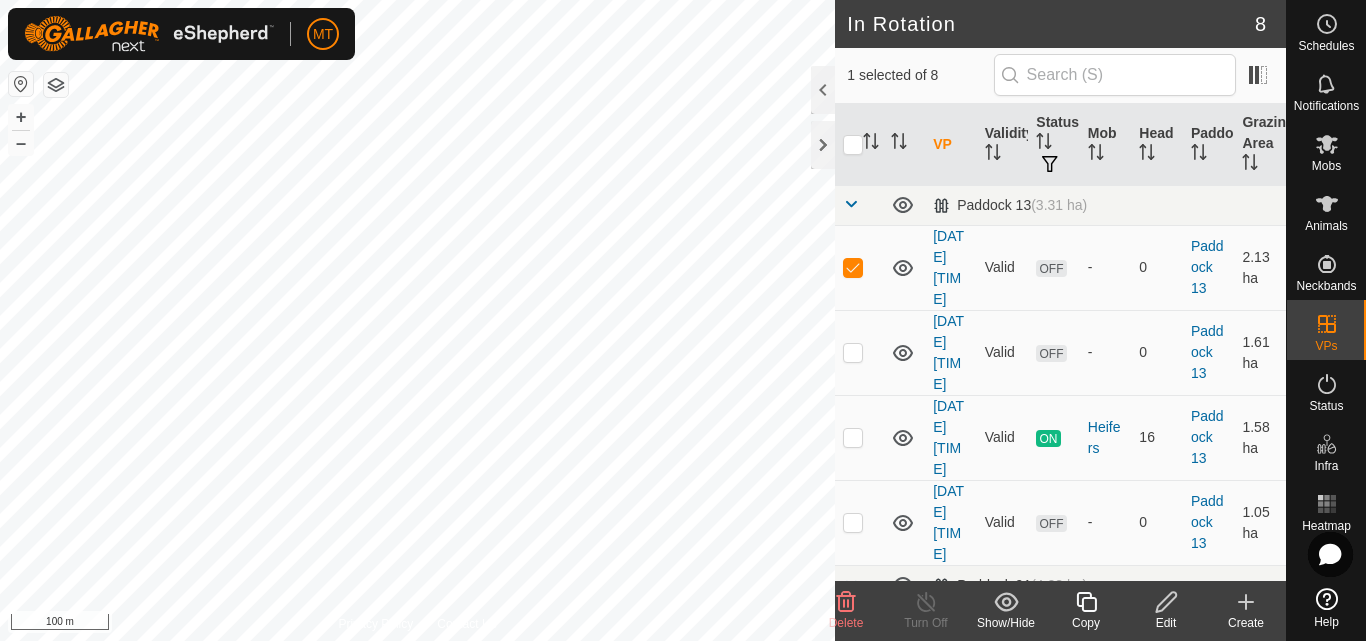 click on "Copy" 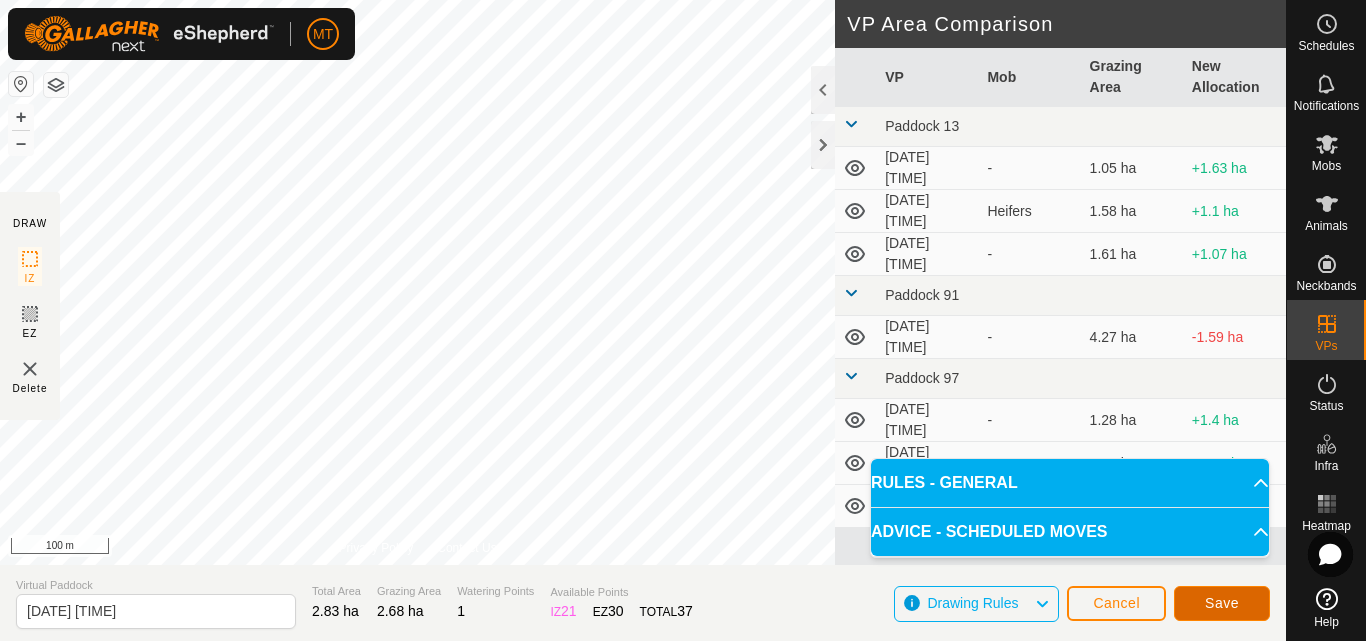 click on "Save" 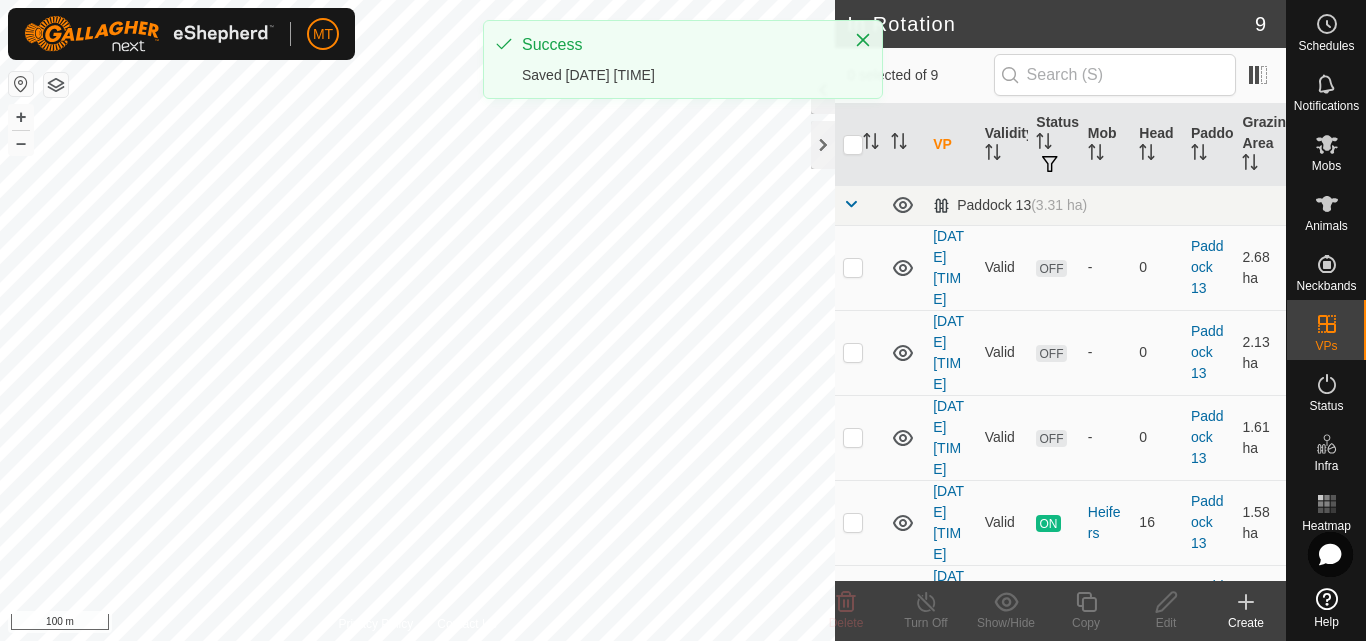 checkbox on "true" 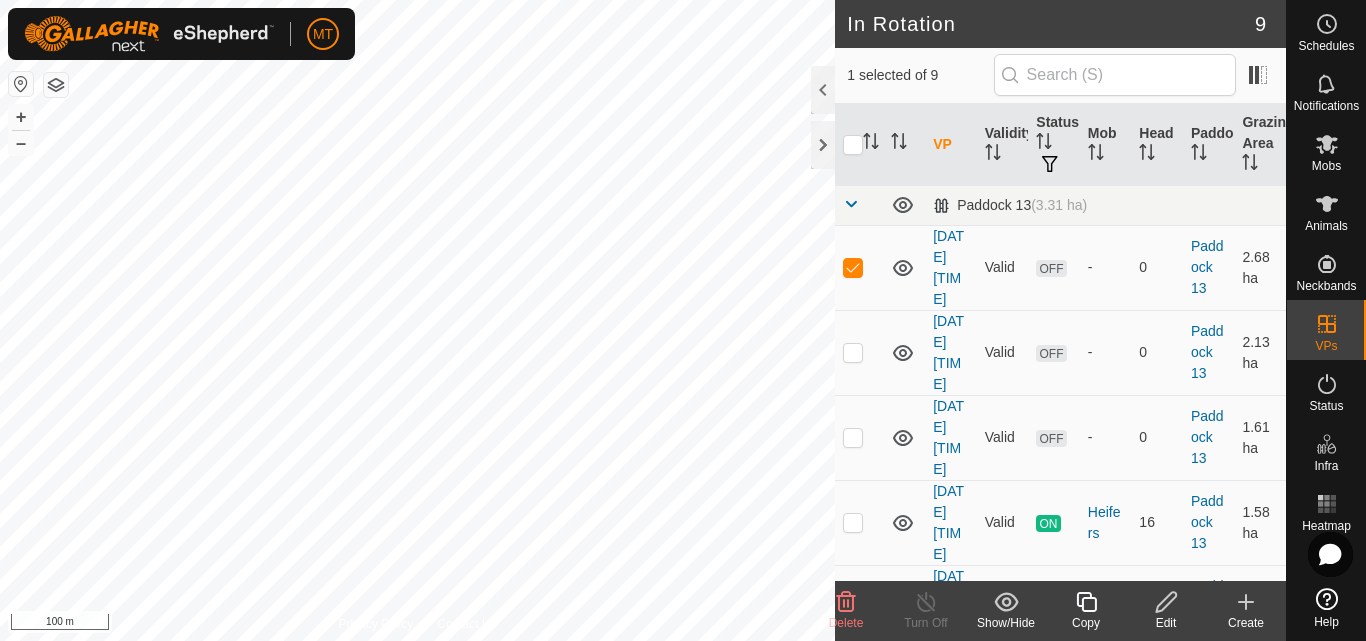 click 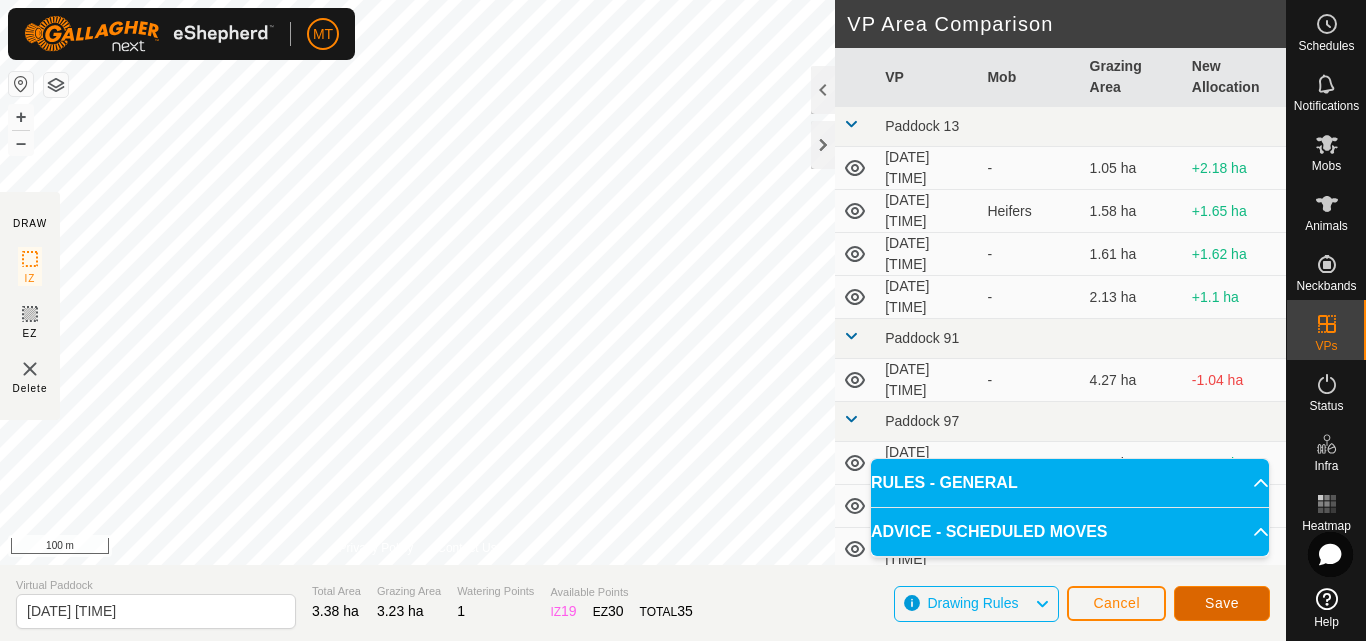 click on "Save" 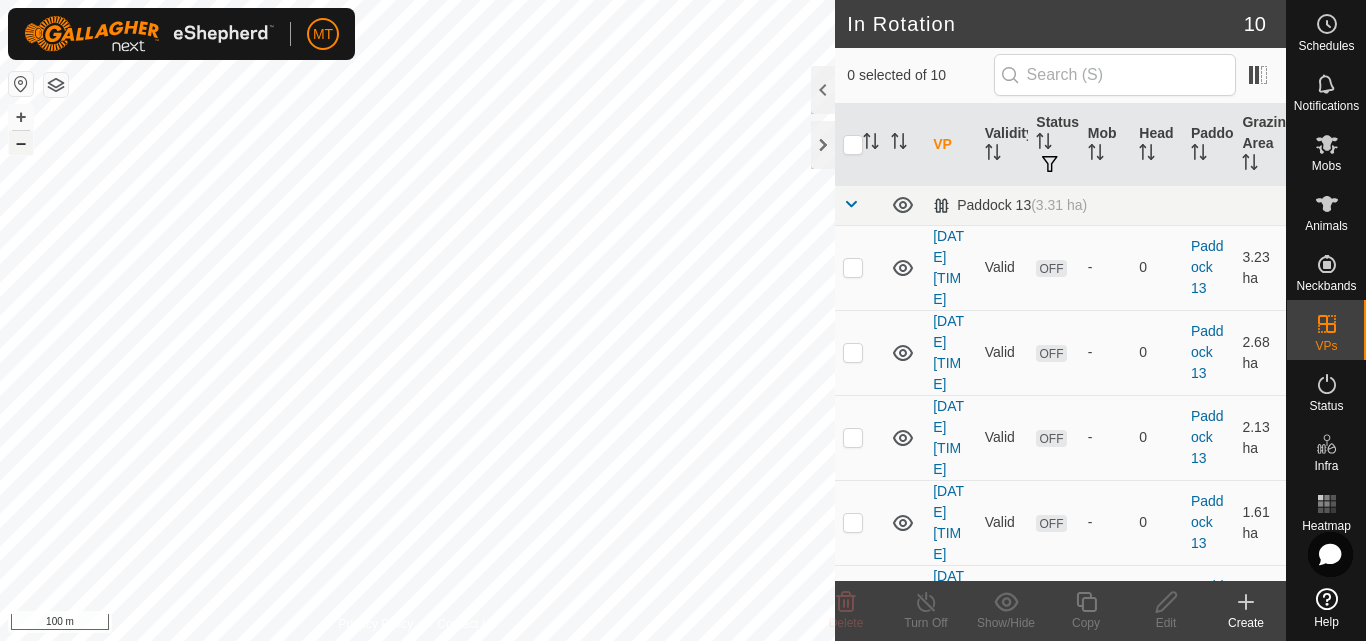 click on "–" at bounding box center [21, 143] 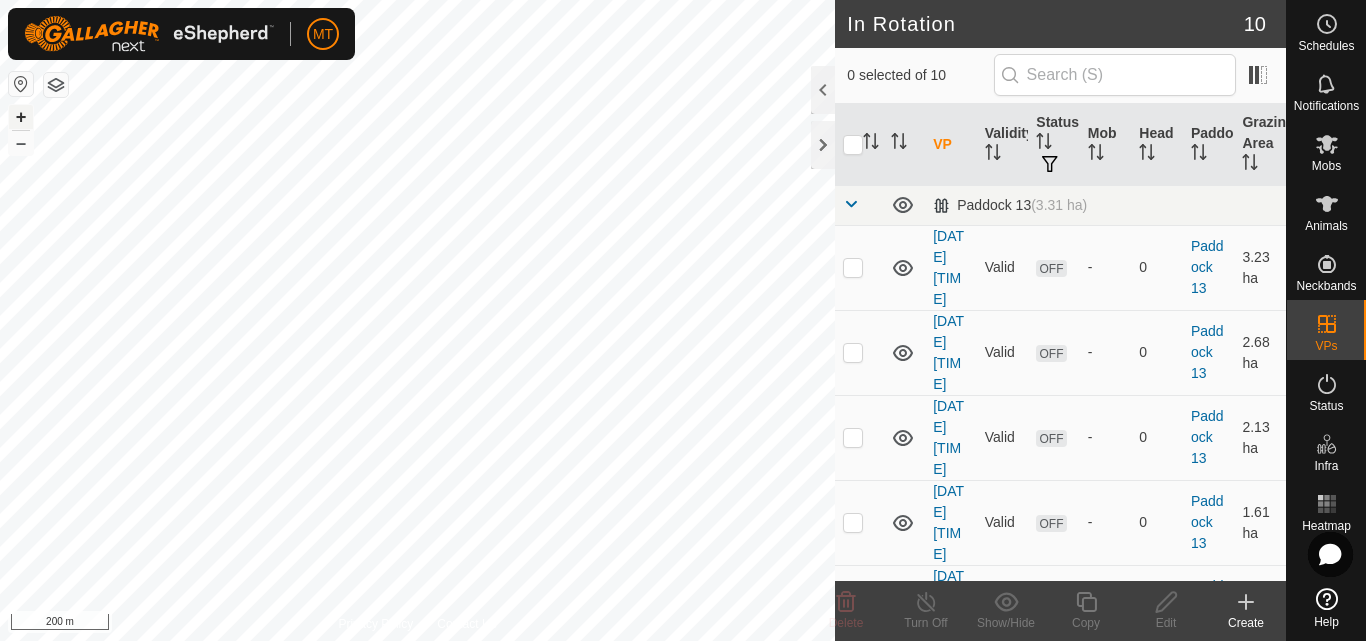 click on "+" at bounding box center (21, 117) 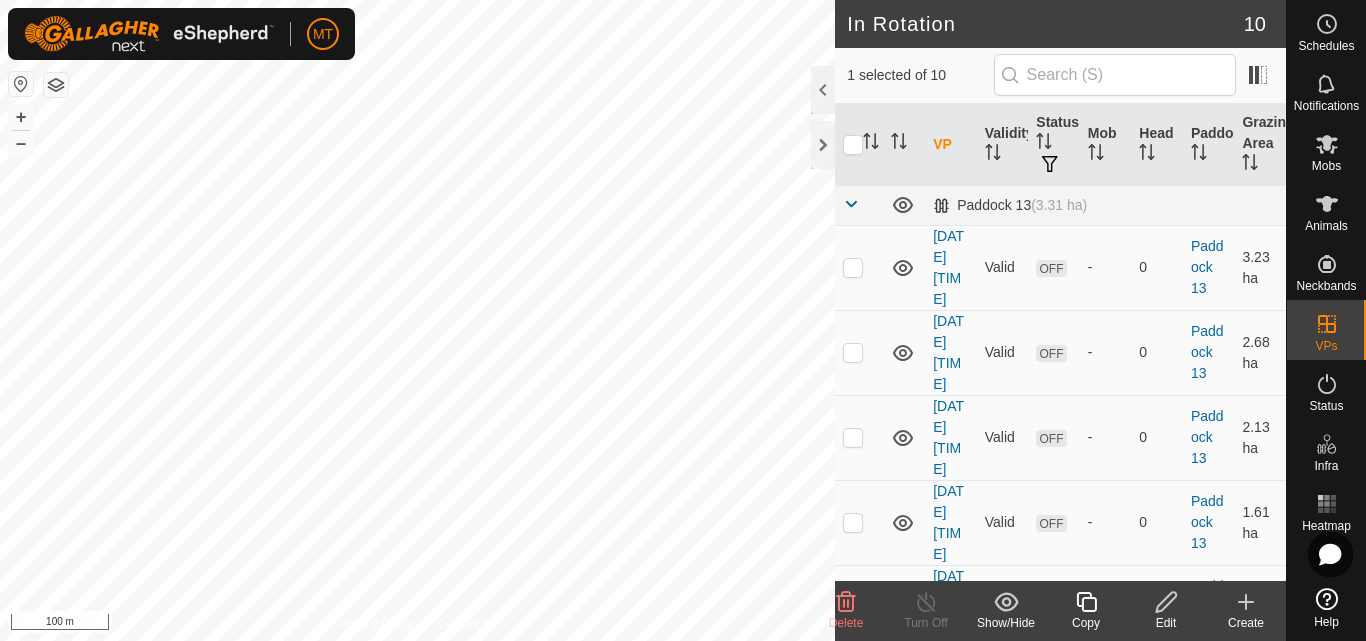 click 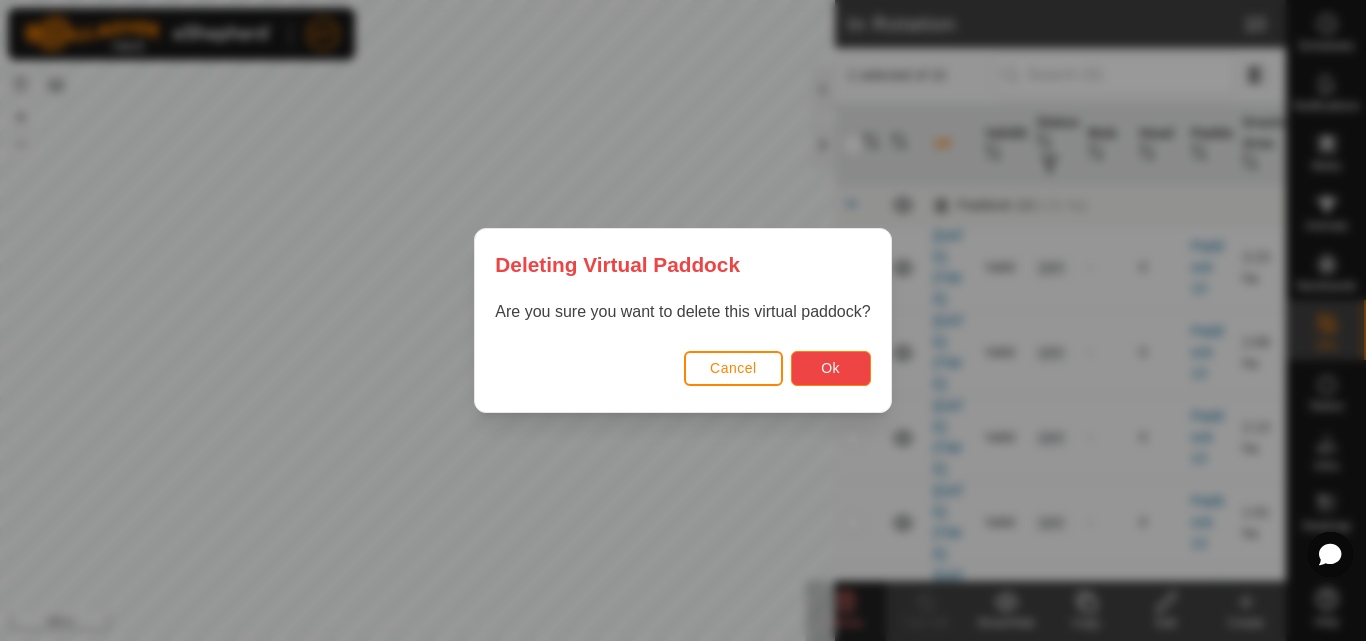click on "Ok" at bounding box center [831, 368] 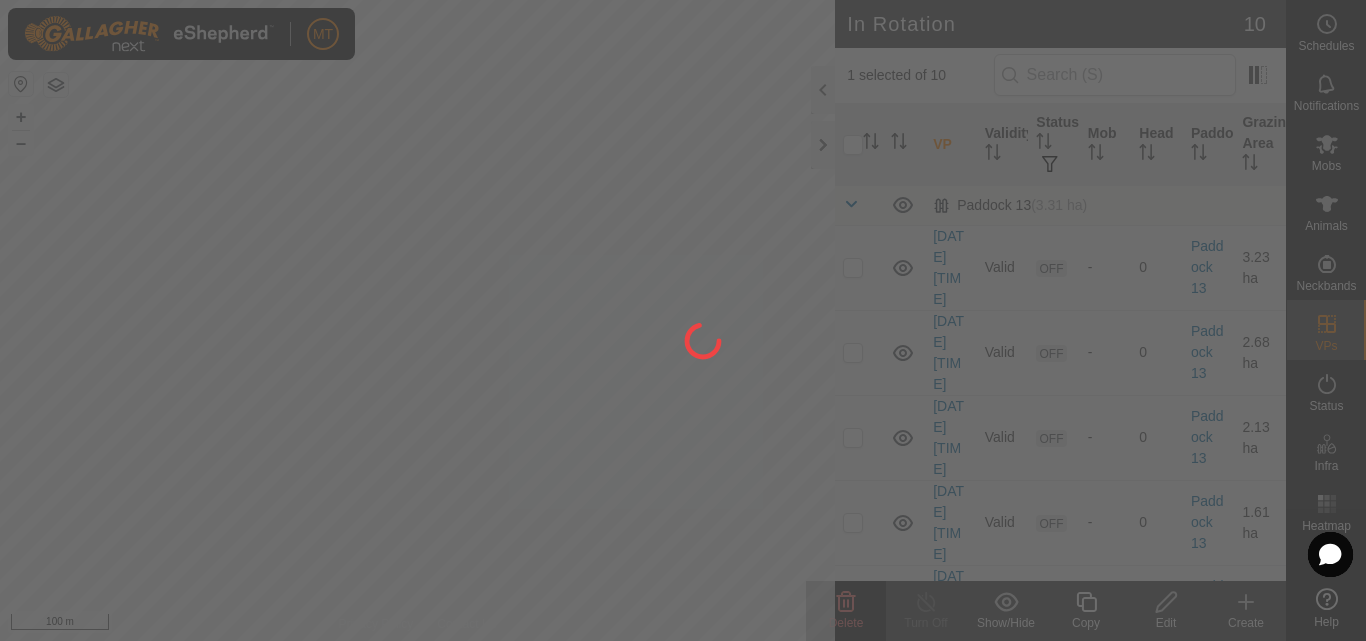 checkbox on "false" 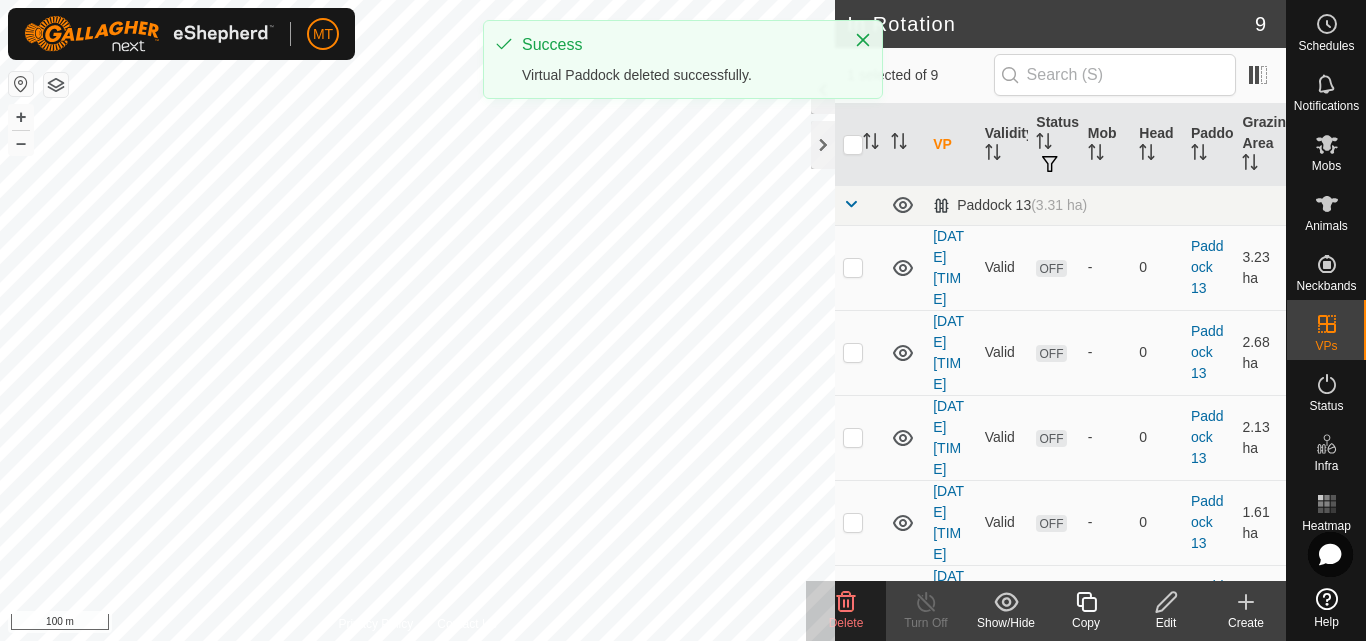 click on "Delete" 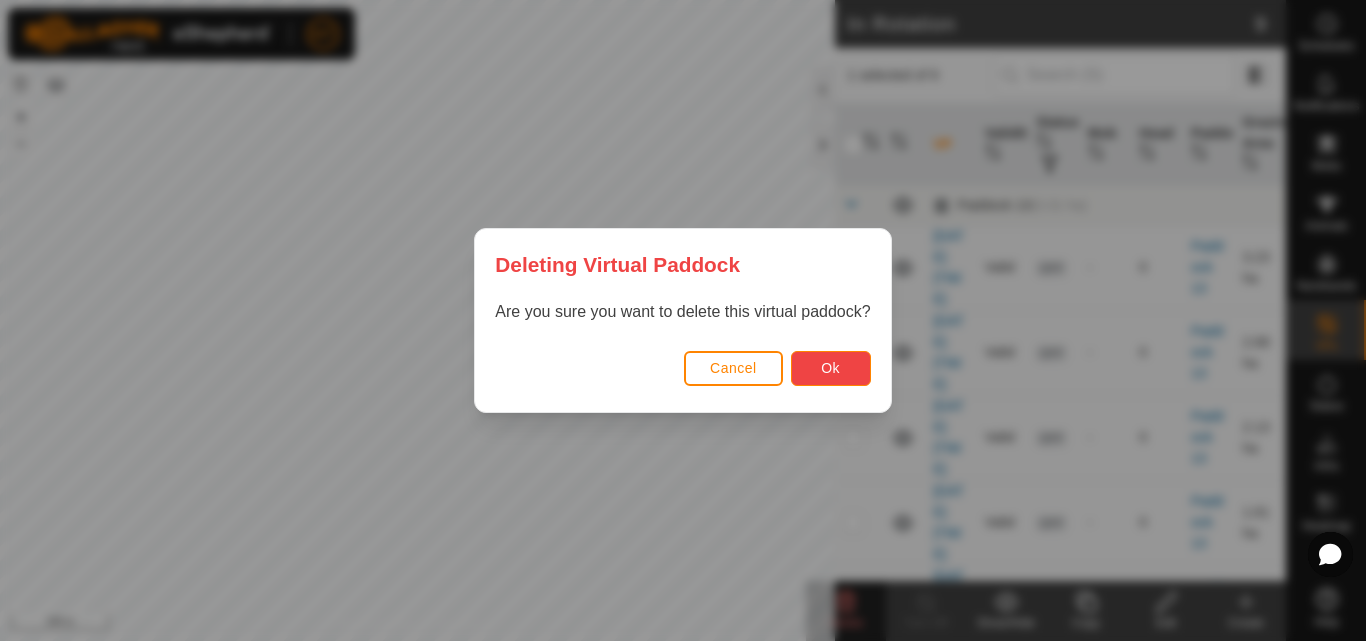 click on "Ok" at bounding box center [831, 368] 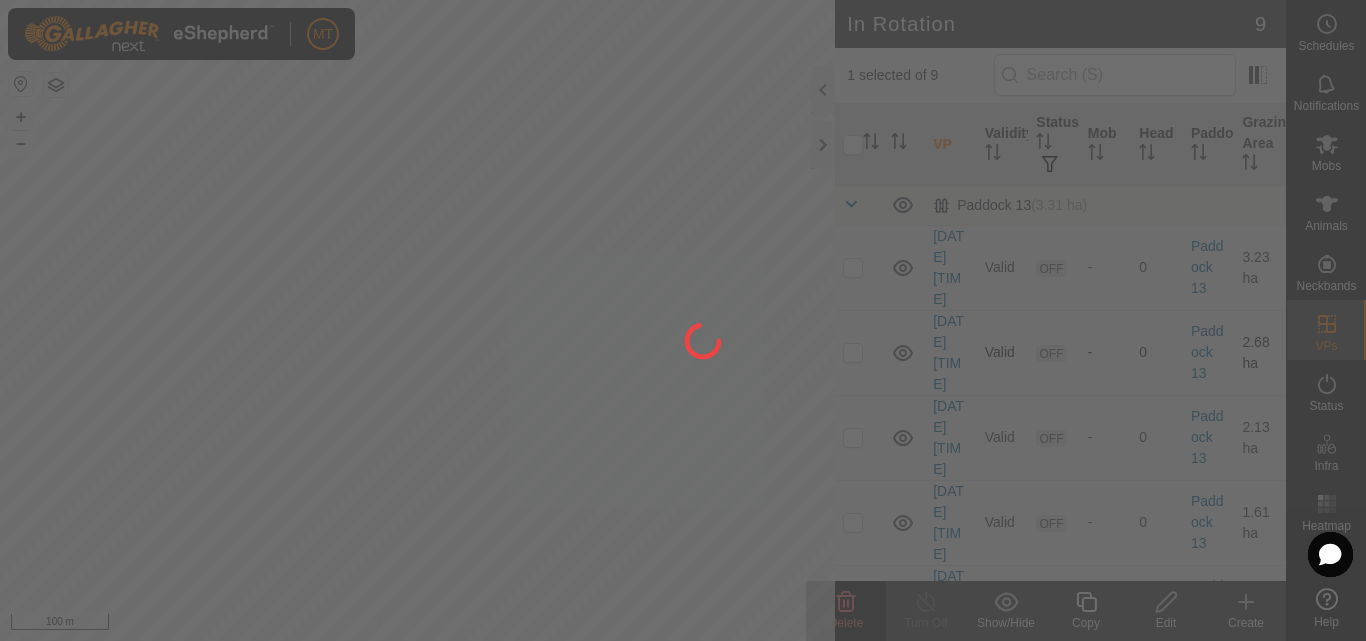 checkbox on "false" 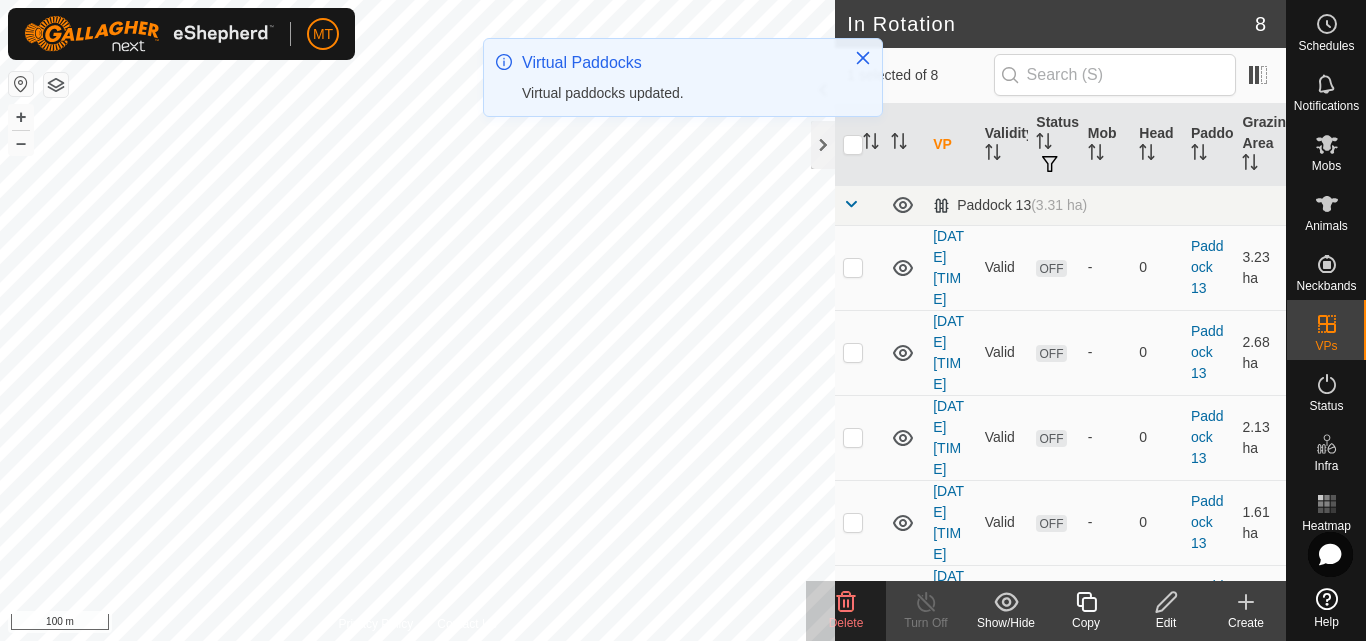 click 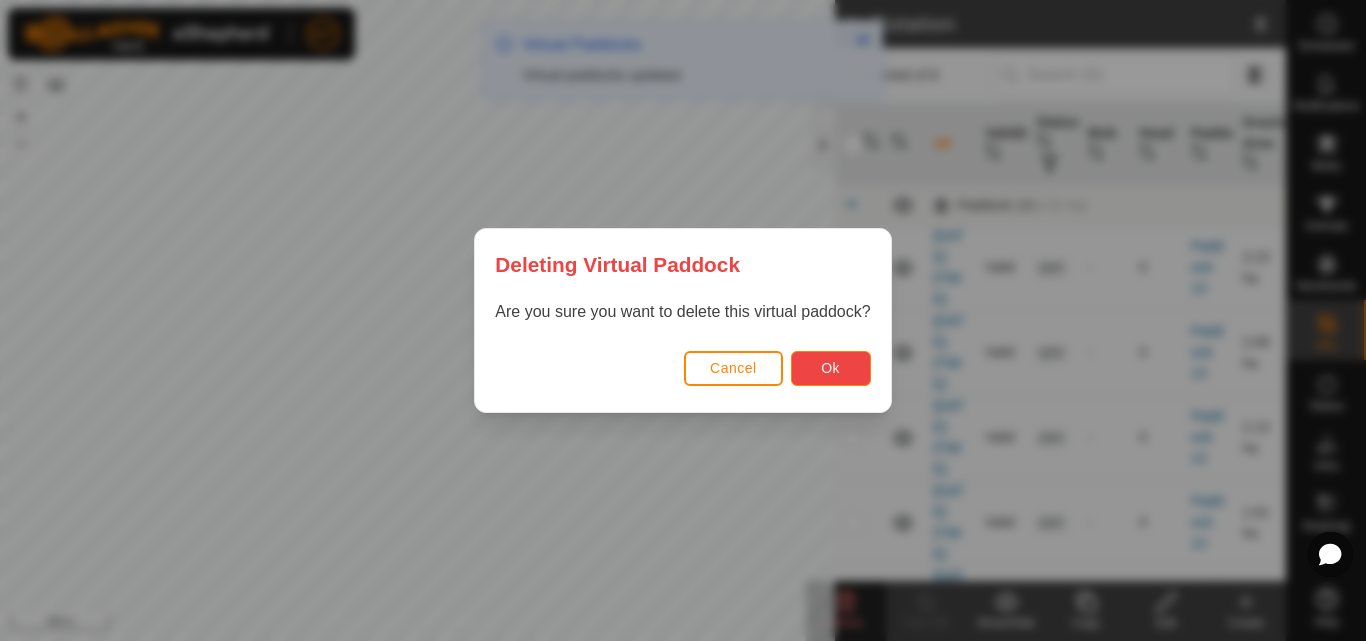 click on "Ok" at bounding box center [831, 368] 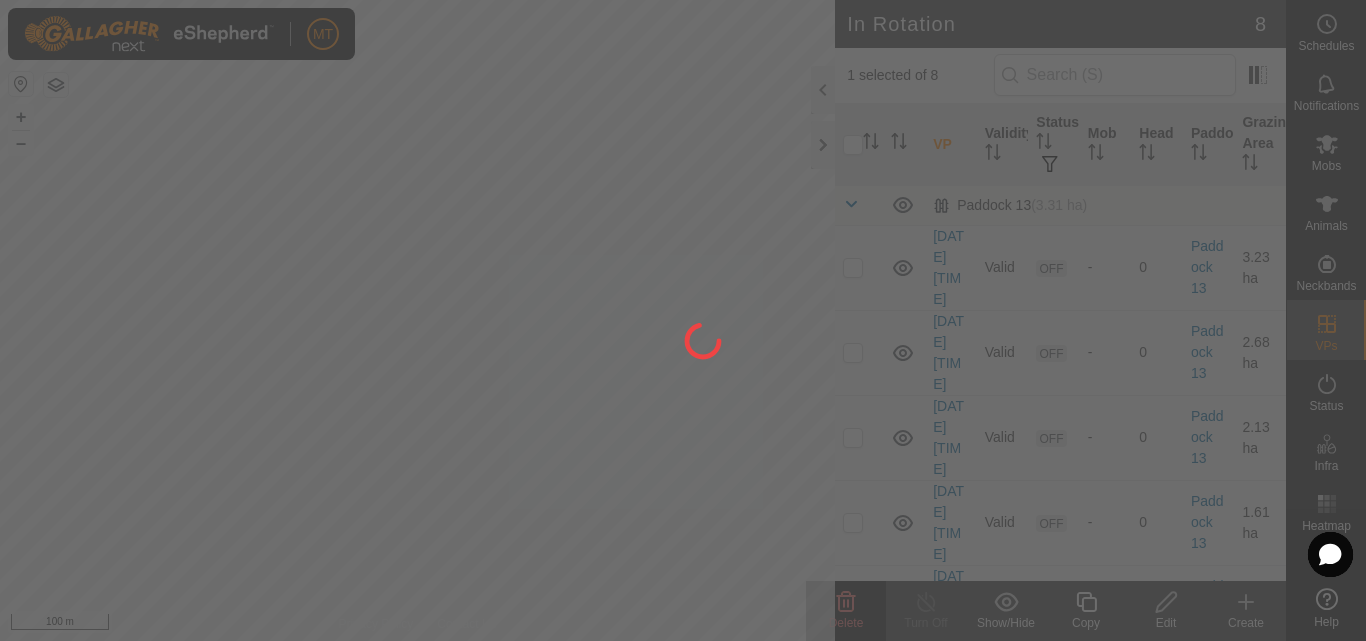 checkbox on "false" 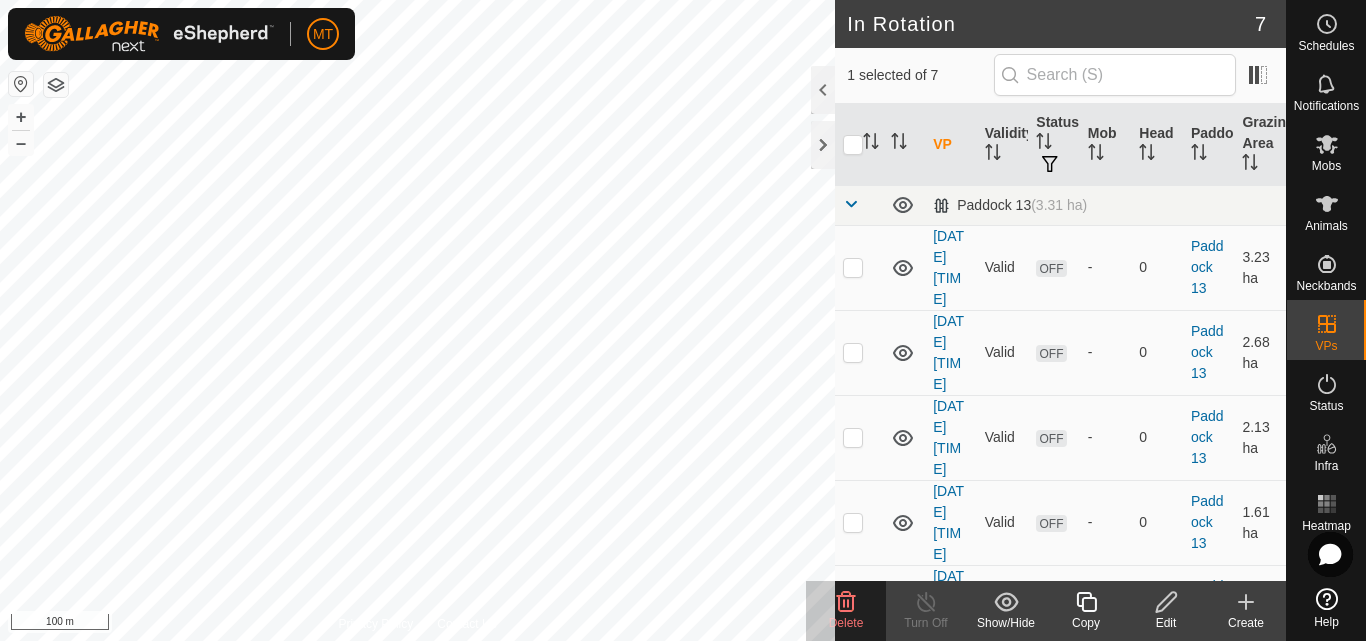 click 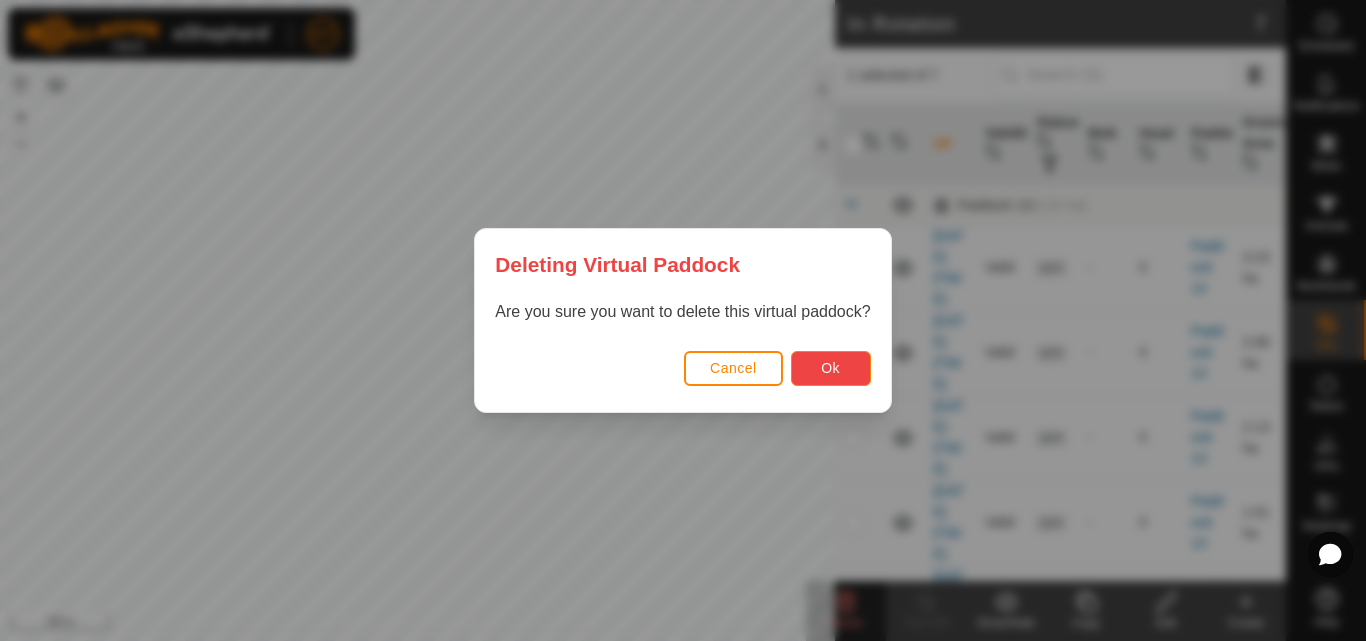 click on "Ok" at bounding box center [831, 368] 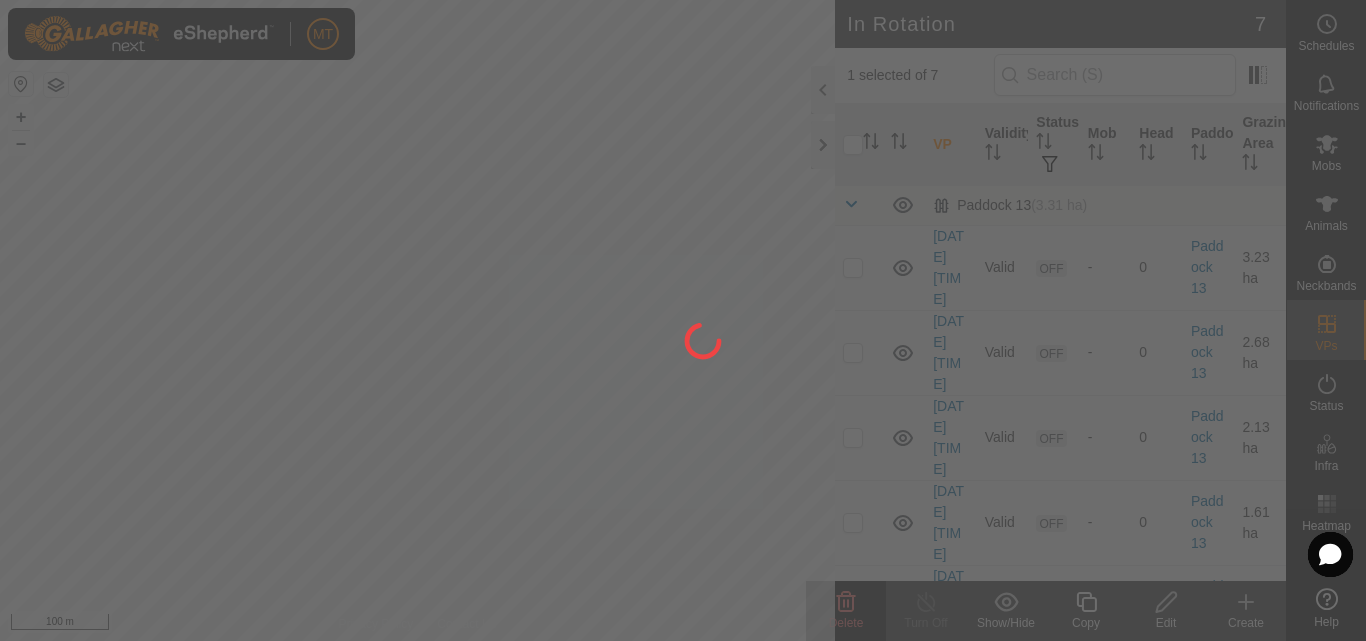 checkbox on "false" 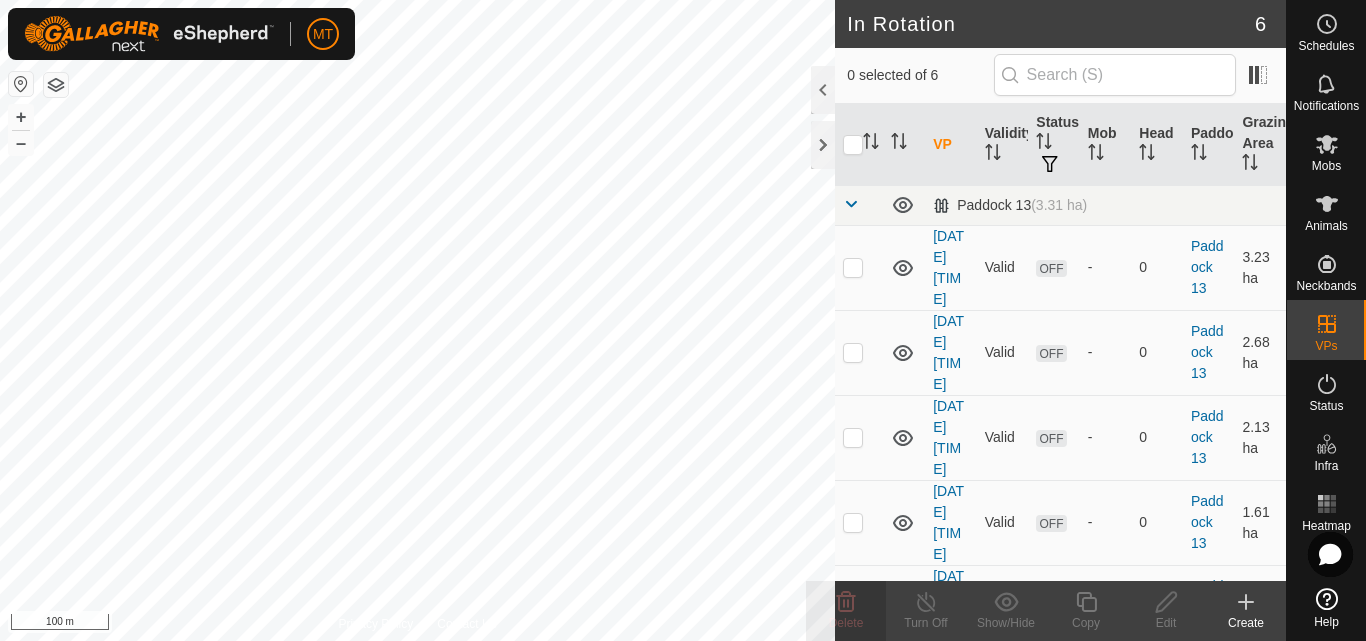 click 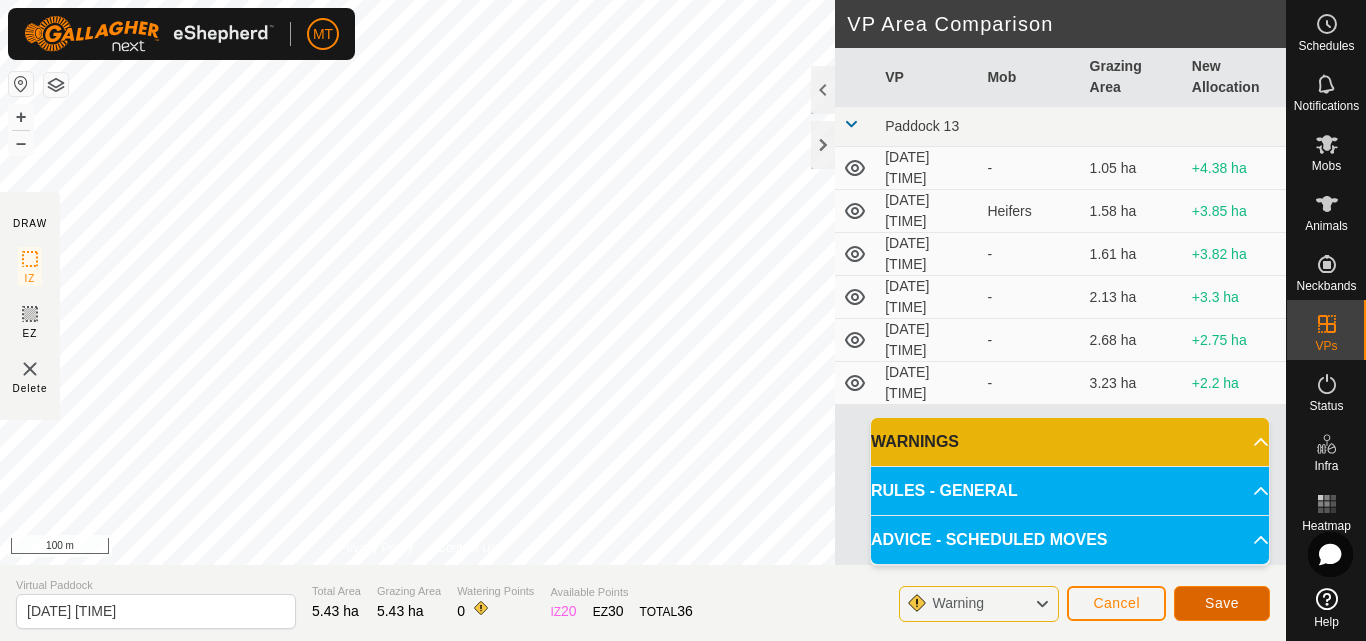click on "Save" 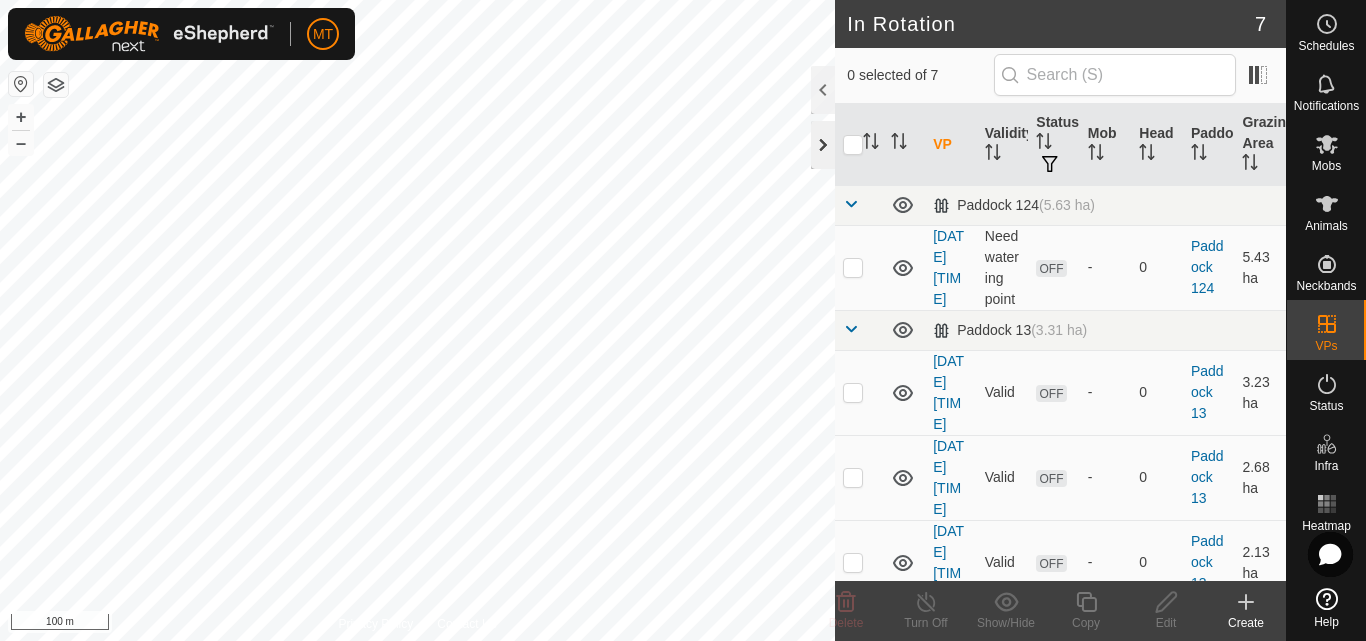 click 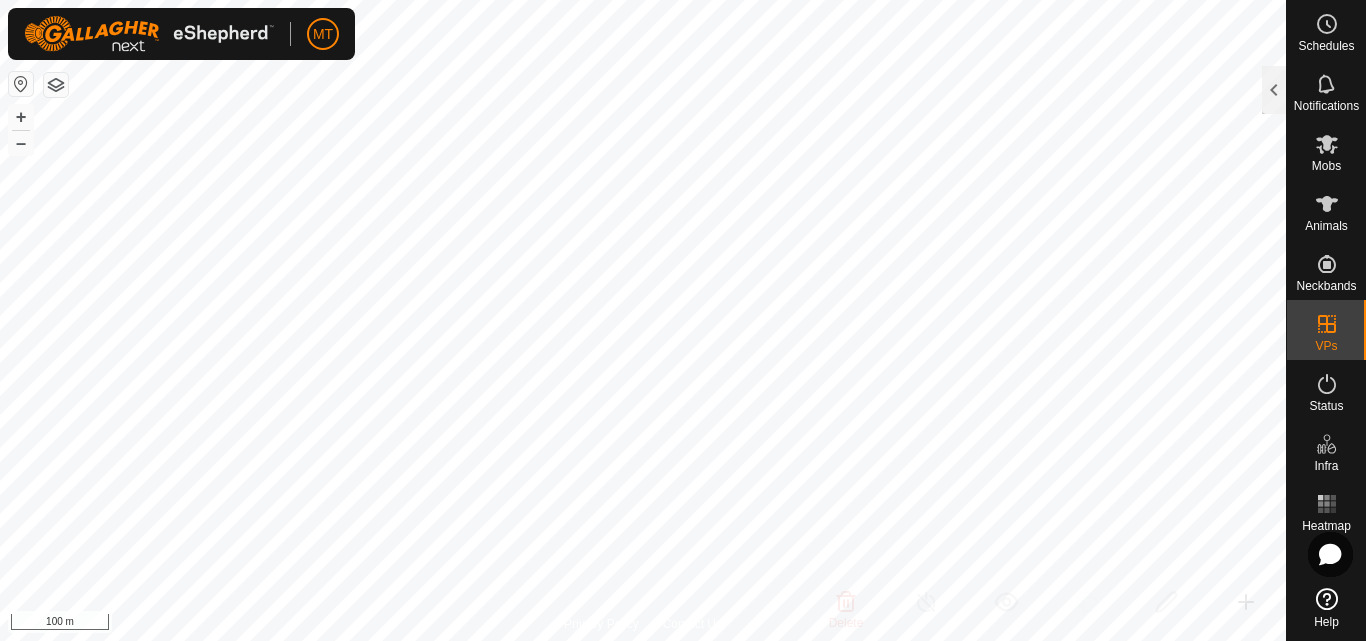 checkbox on "true" 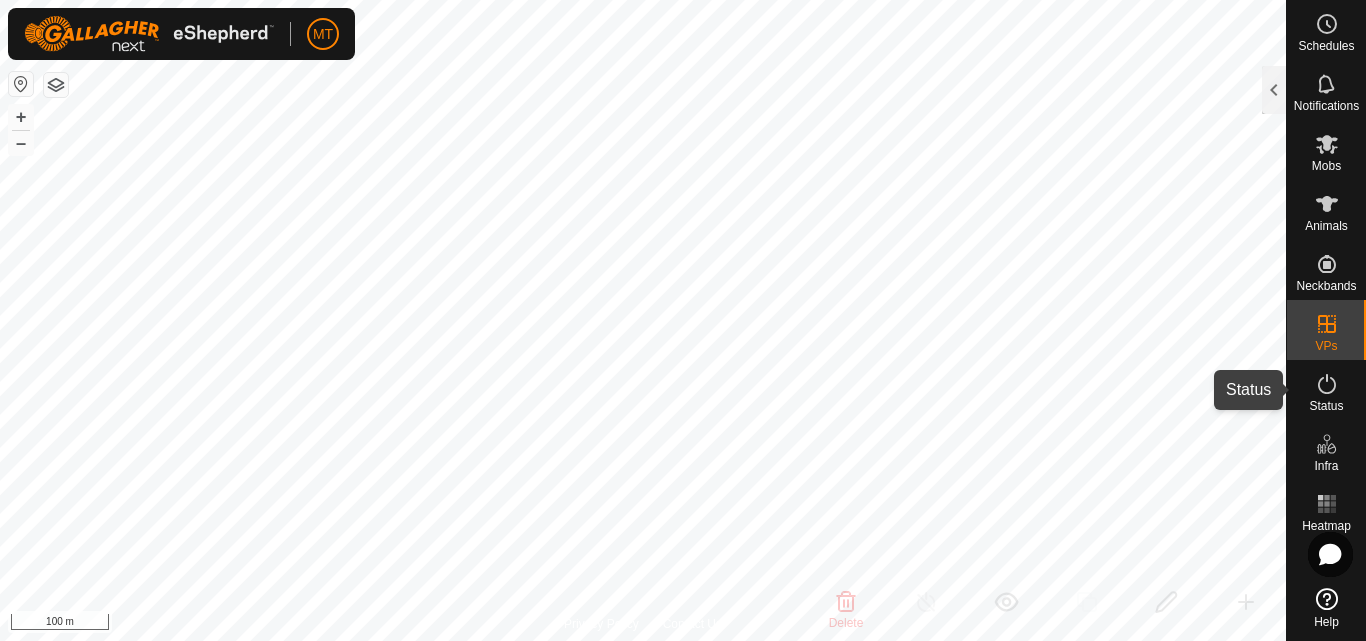 click 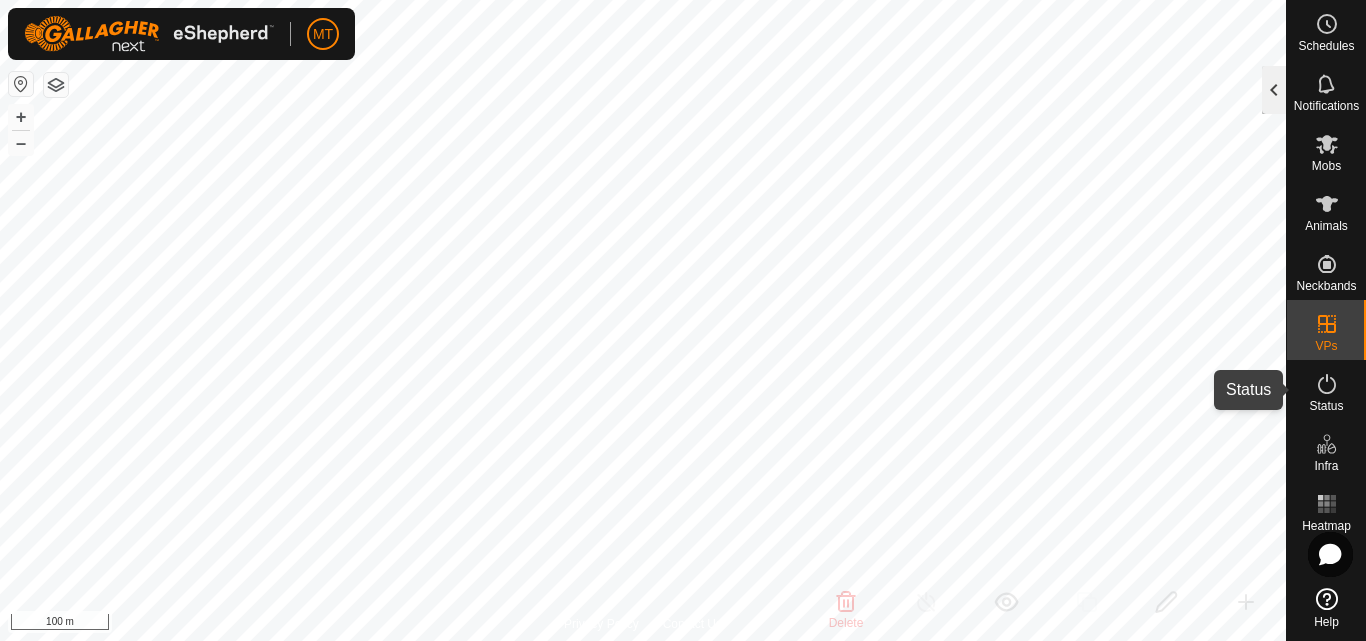 click 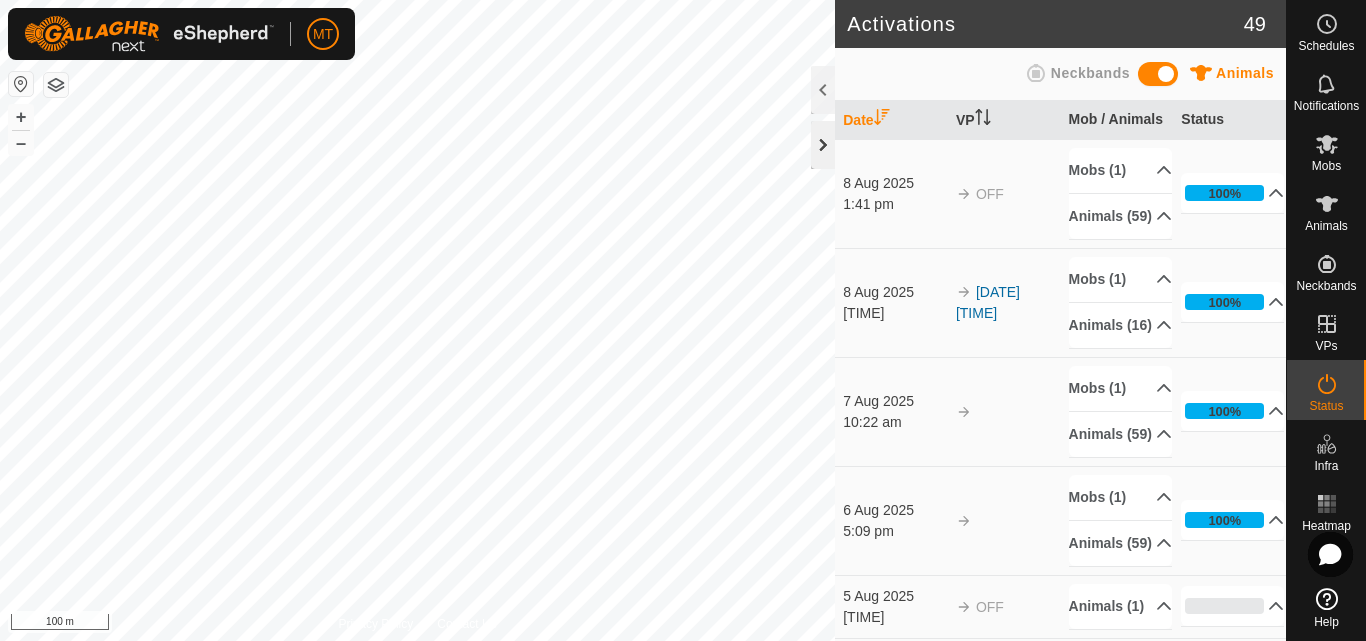 click 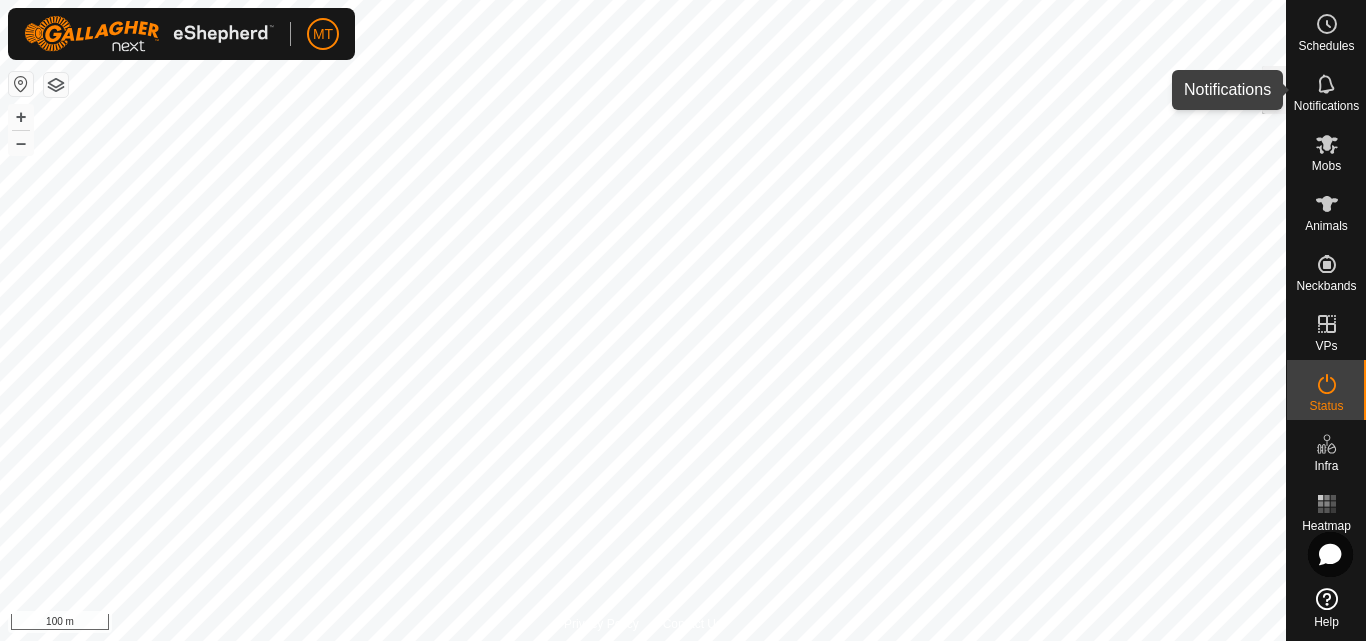 click at bounding box center [1327, 84] 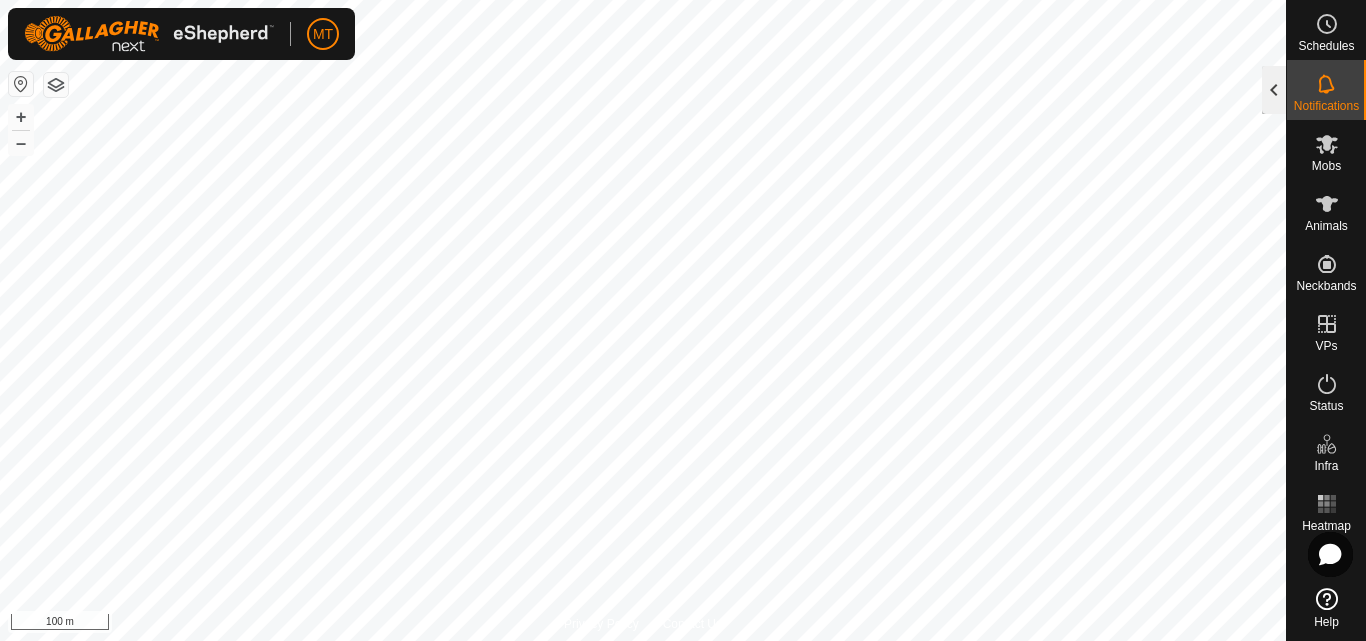 click 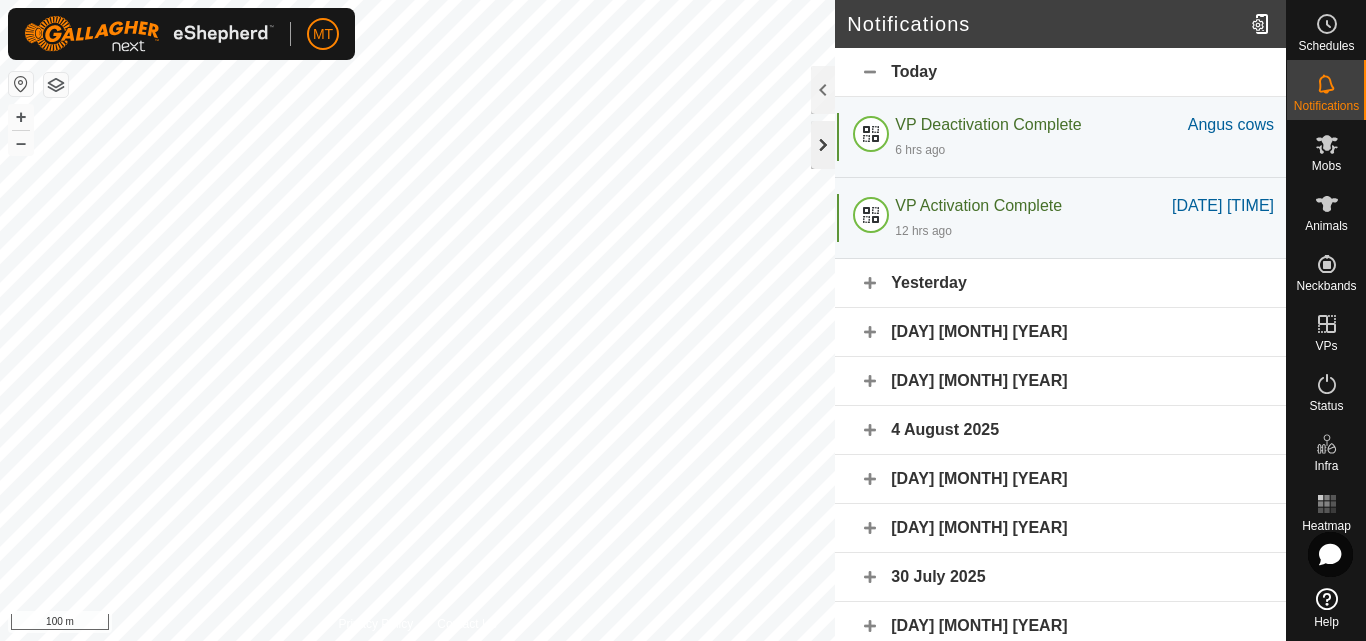 click 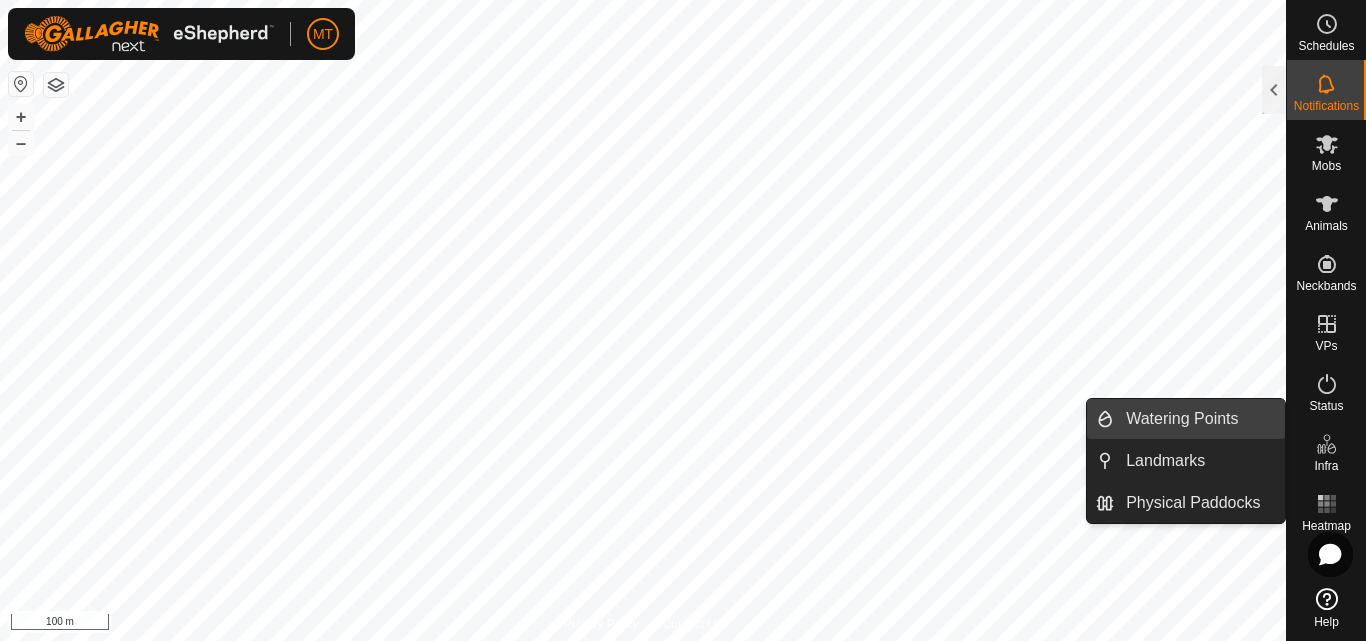 click on "Watering Points" at bounding box center [1199, 419] 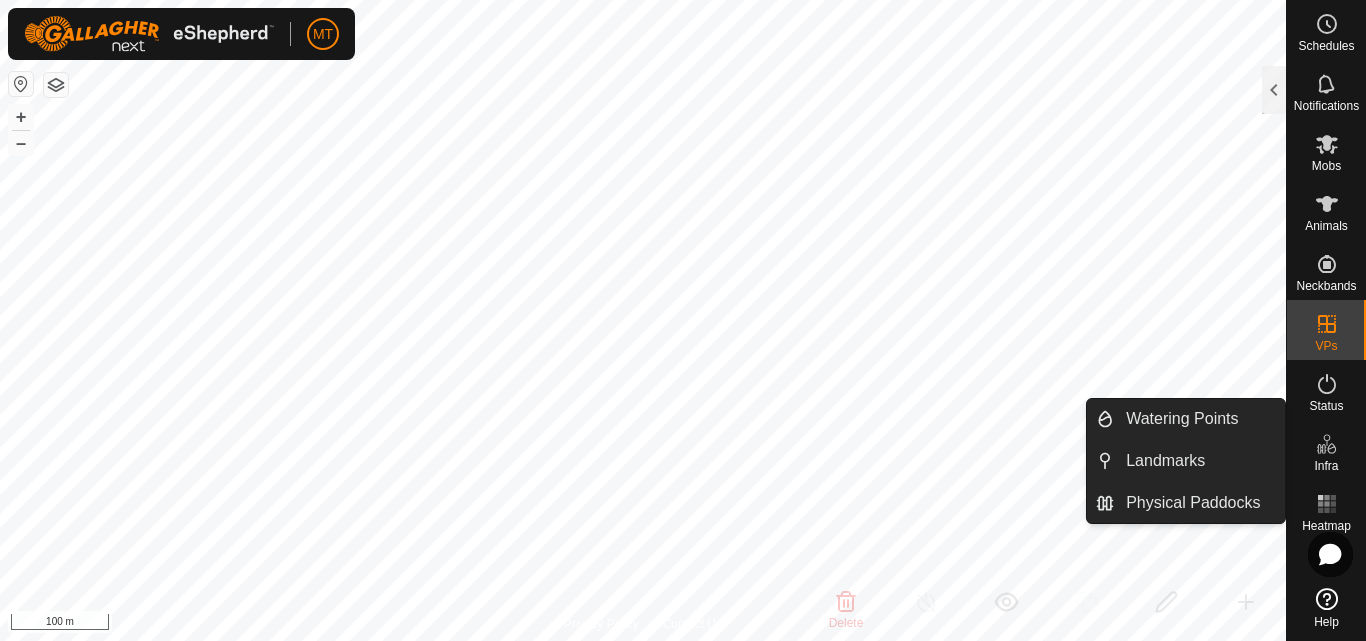 click on "Infra" at bounding box center (1326, 466) 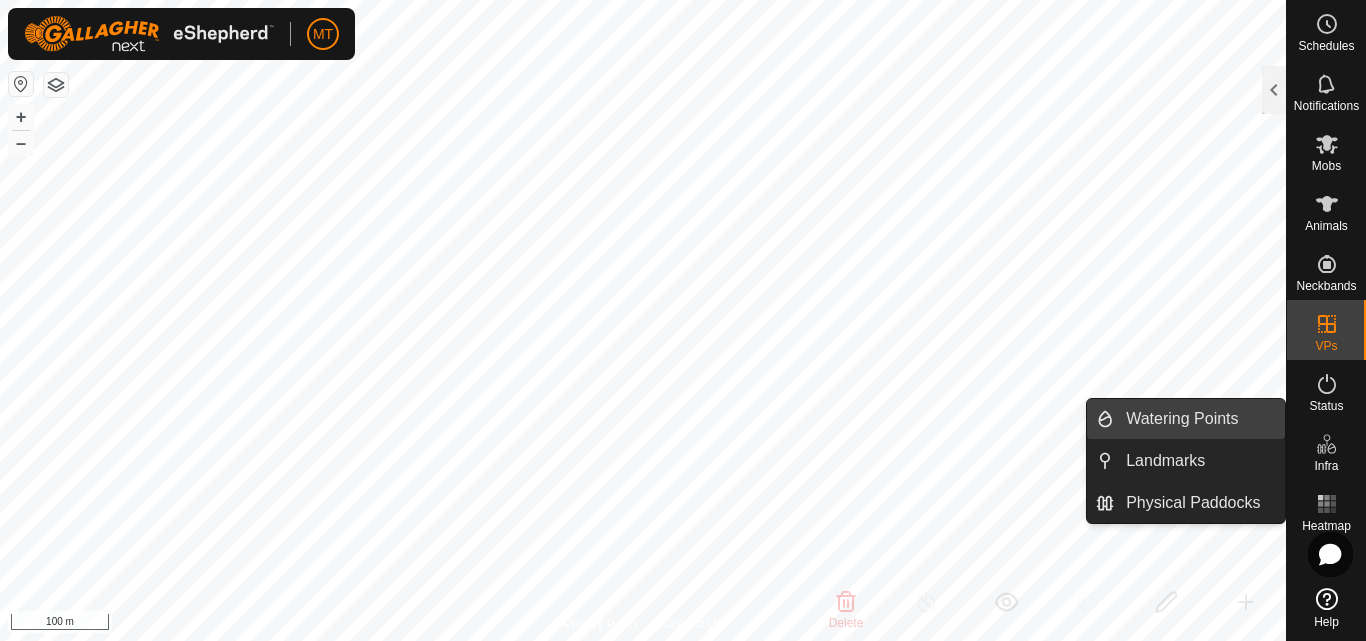 click on "Watering Points" at bounding box center (1199, 419) 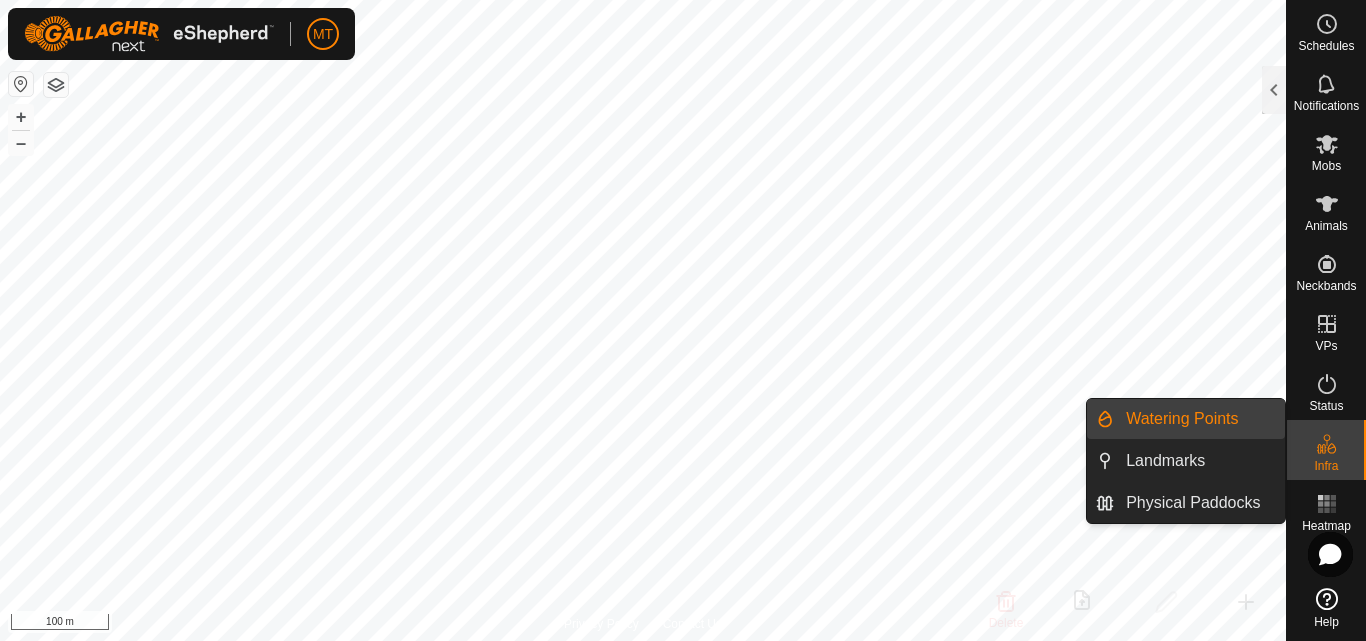 click on "Watering Points" at bounding box center (1182, 419) 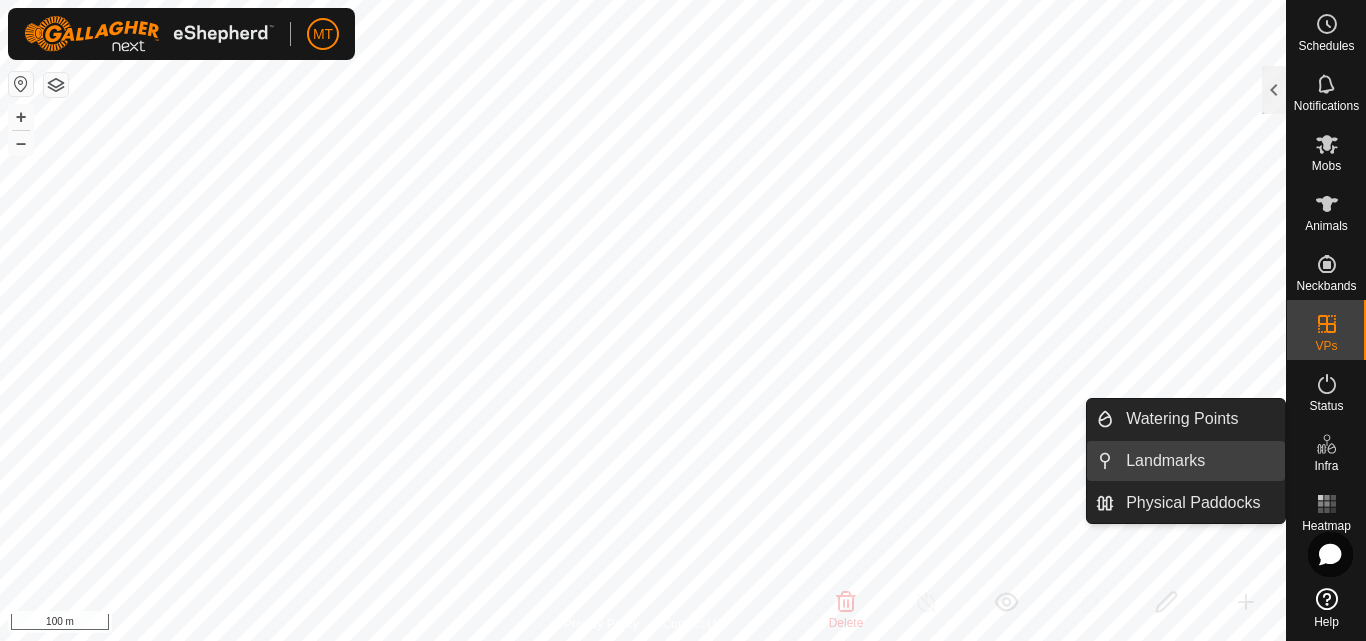 click on "Landmarks" at bounding box center (1186, 461) 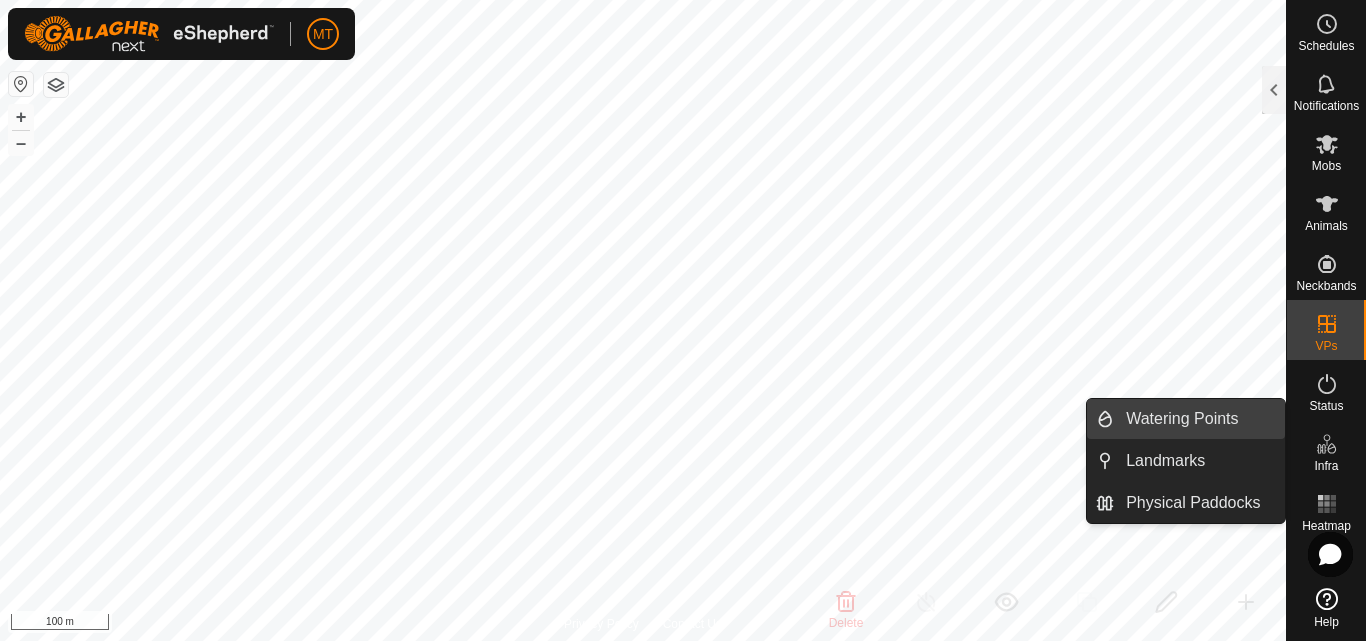 click on "Watering Points" at bounding box center [1199, 419] 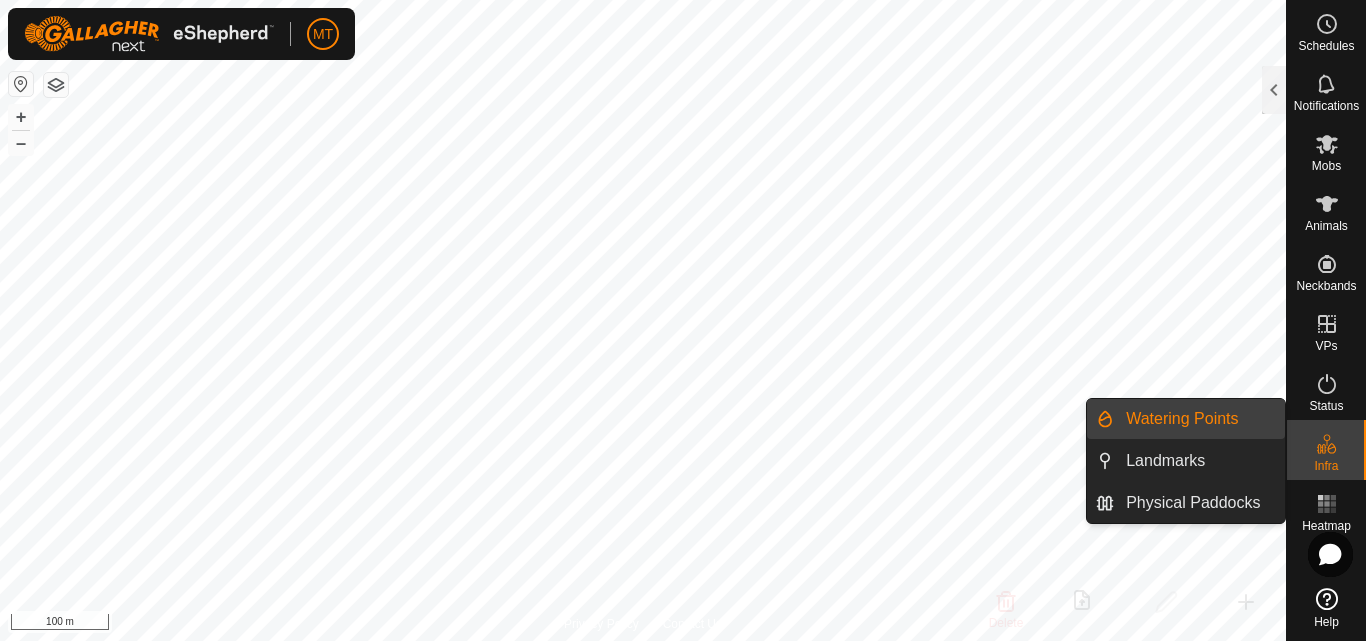 click on "Watering Points" at bounding box center [1199, 419] 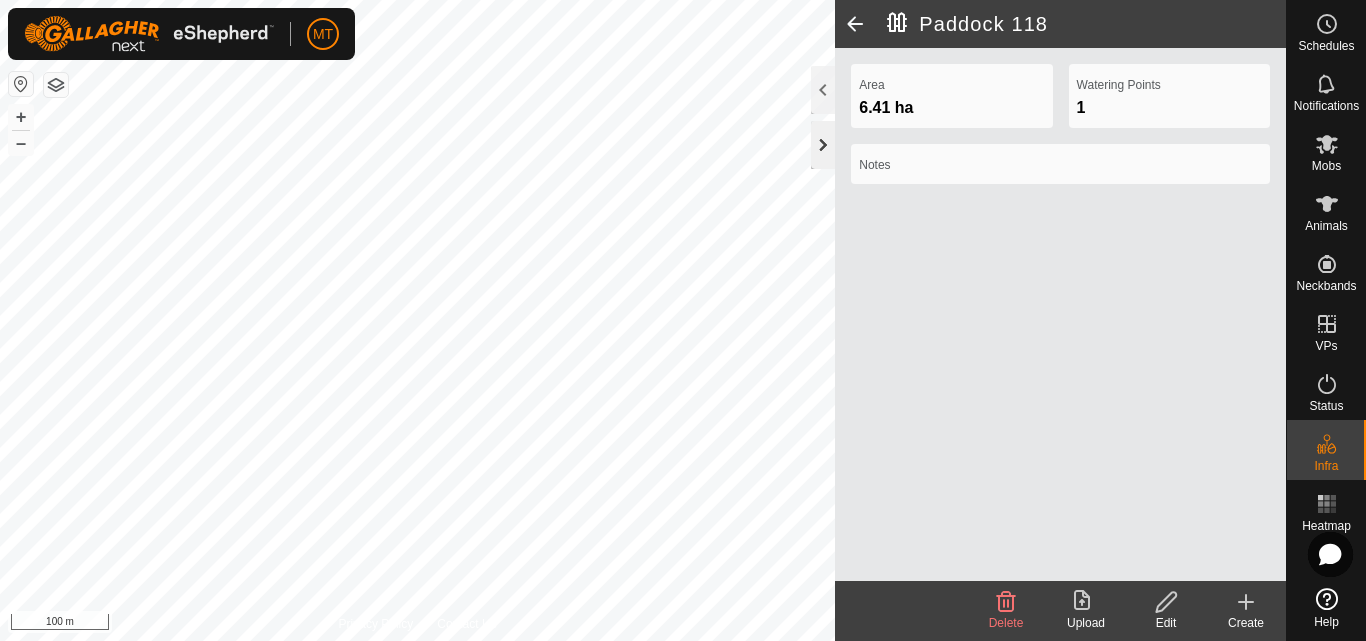 click 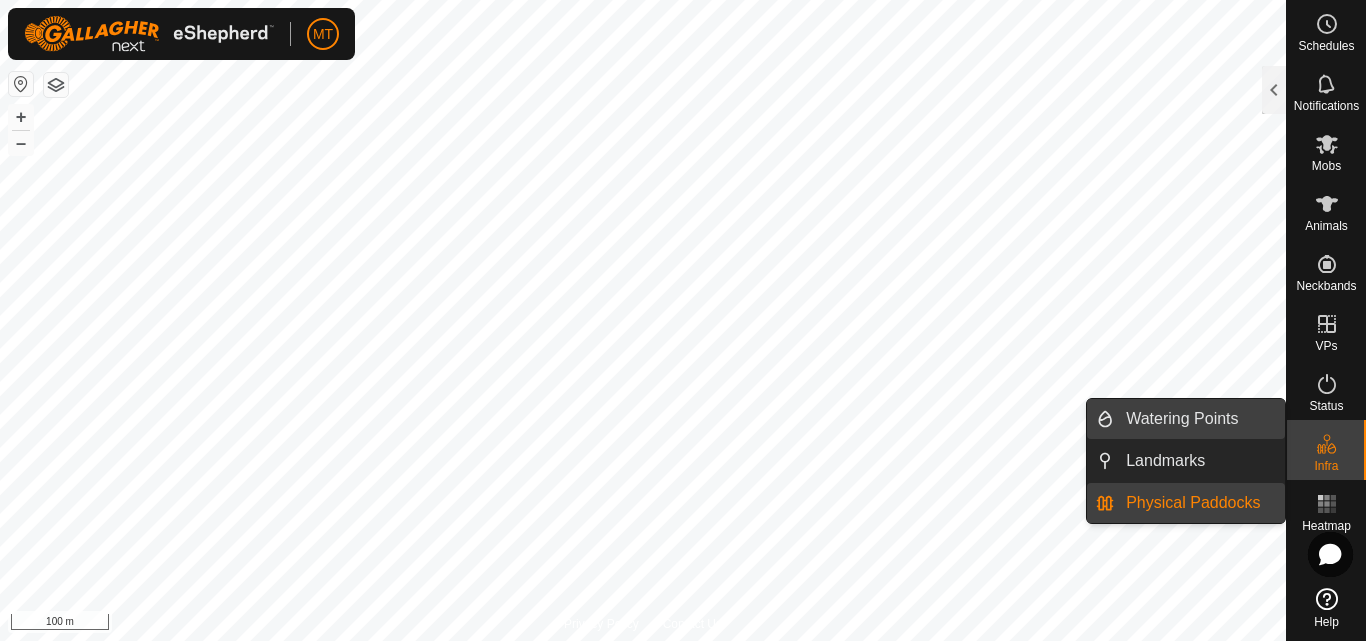 click on "Watering Points" at bounding box center [1199, 419] 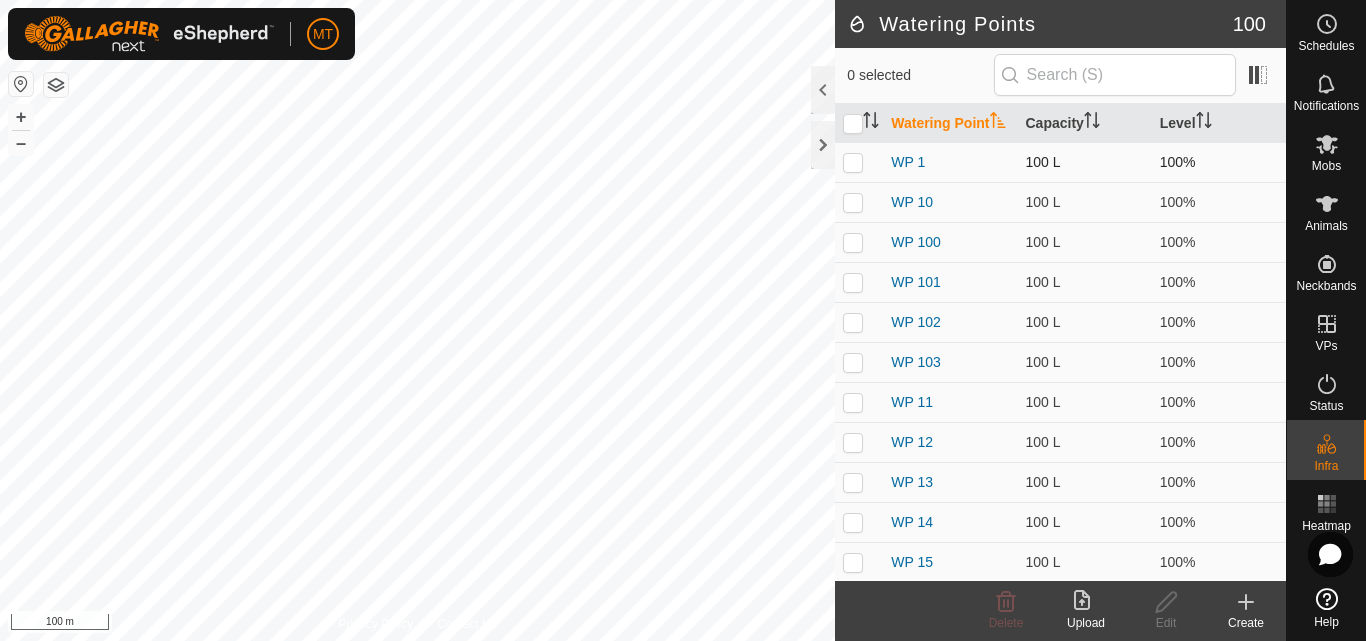 click at bounding box center (853, 162) 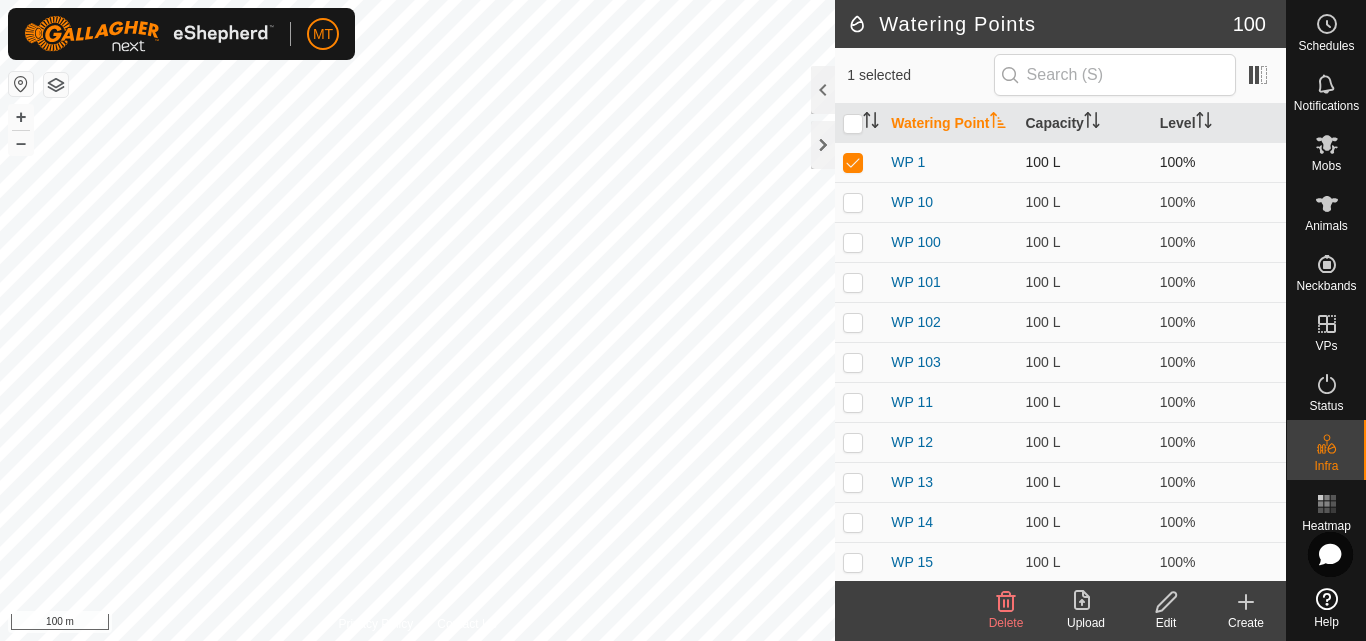 click at bounding box center [853, 162] 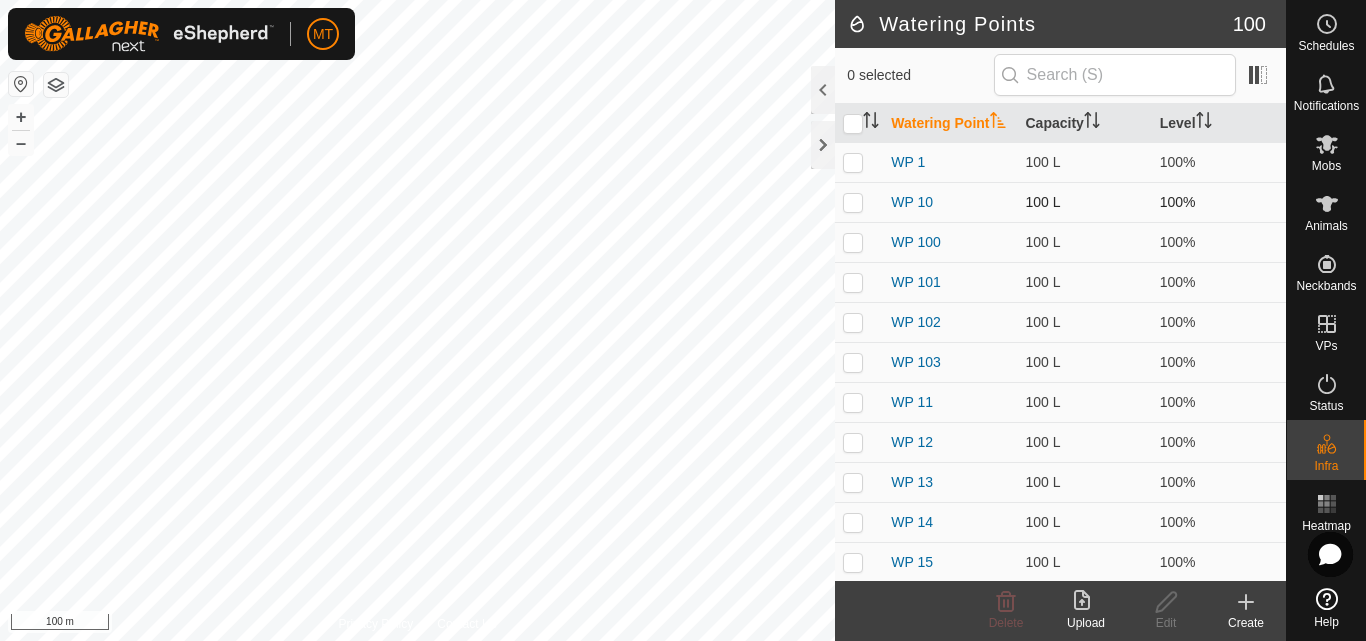 click at bounding box center (859, 202) 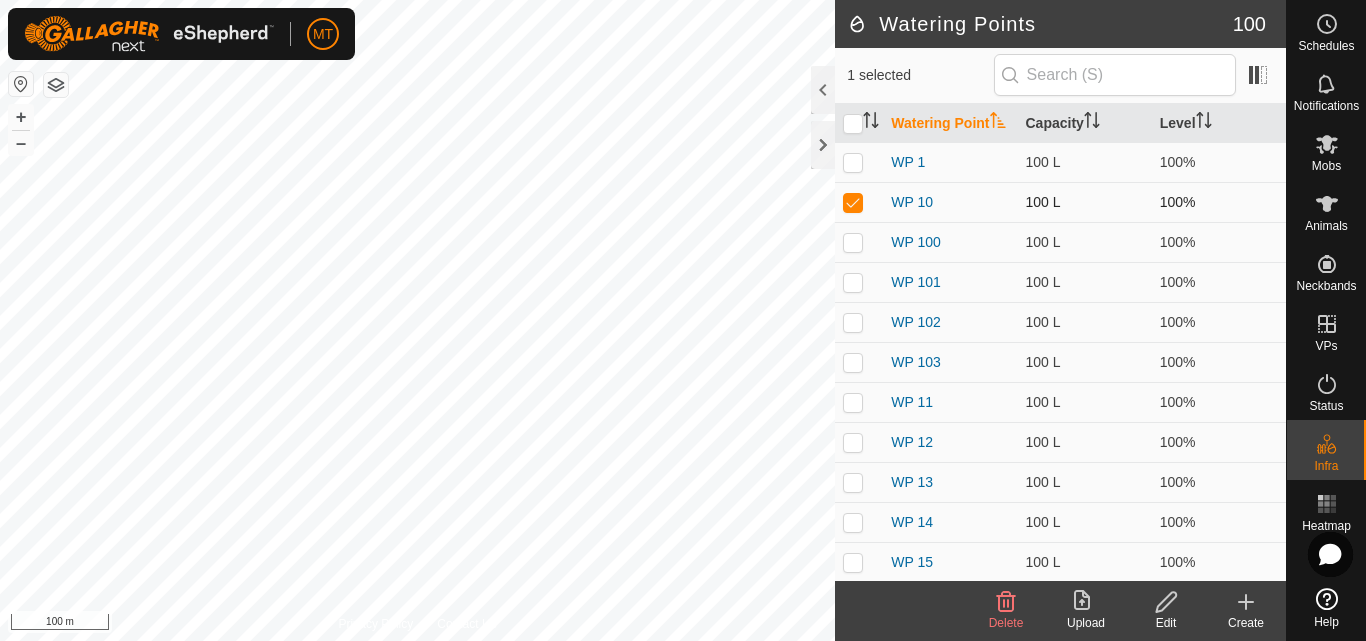 click at bounding box center (853, 202) 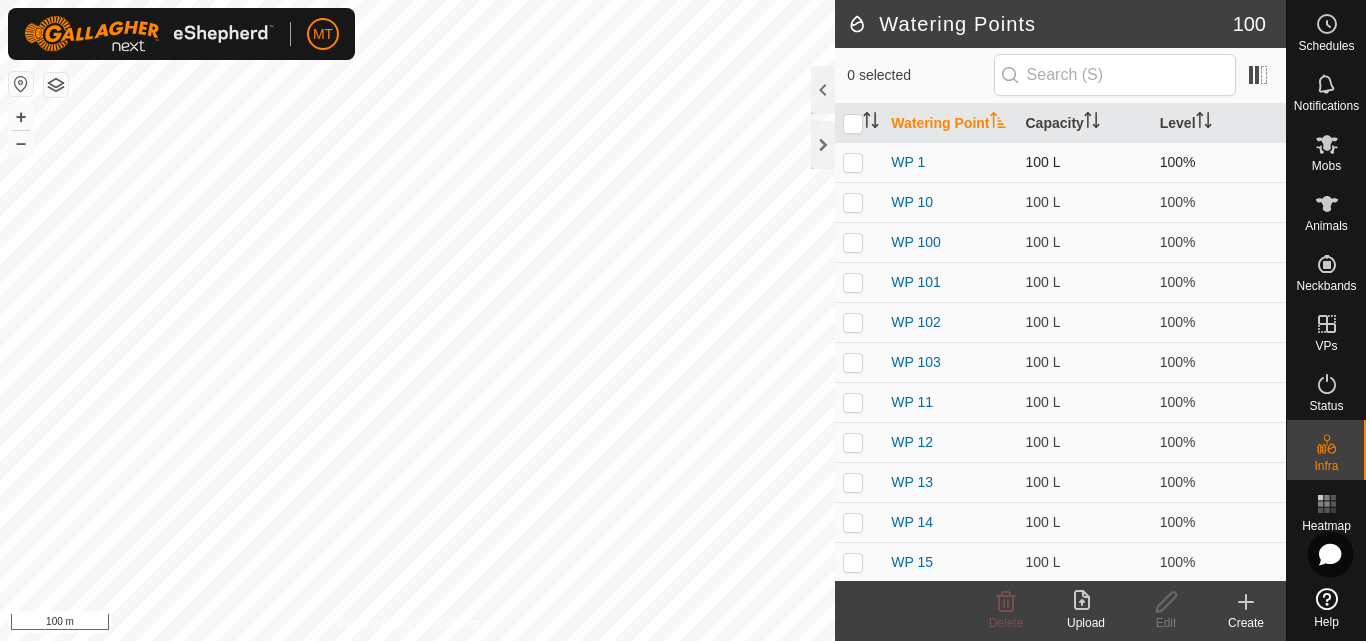 click at bounding box center (859, 162) 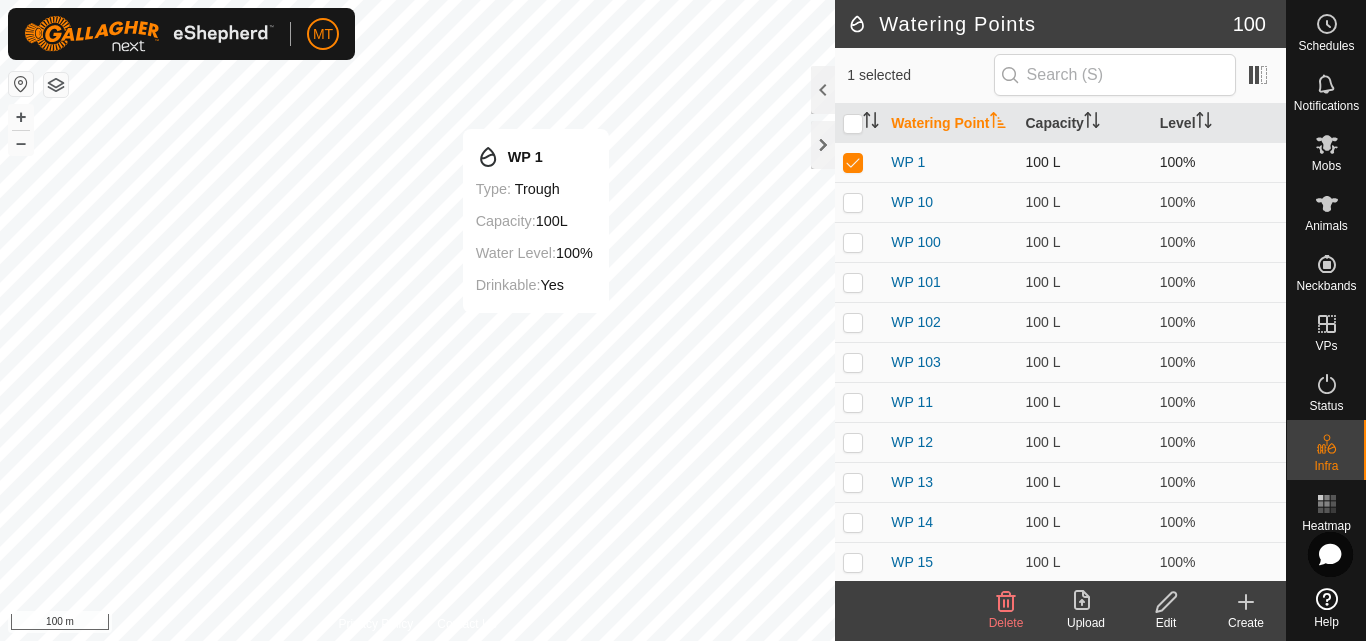 checkbox on "false" 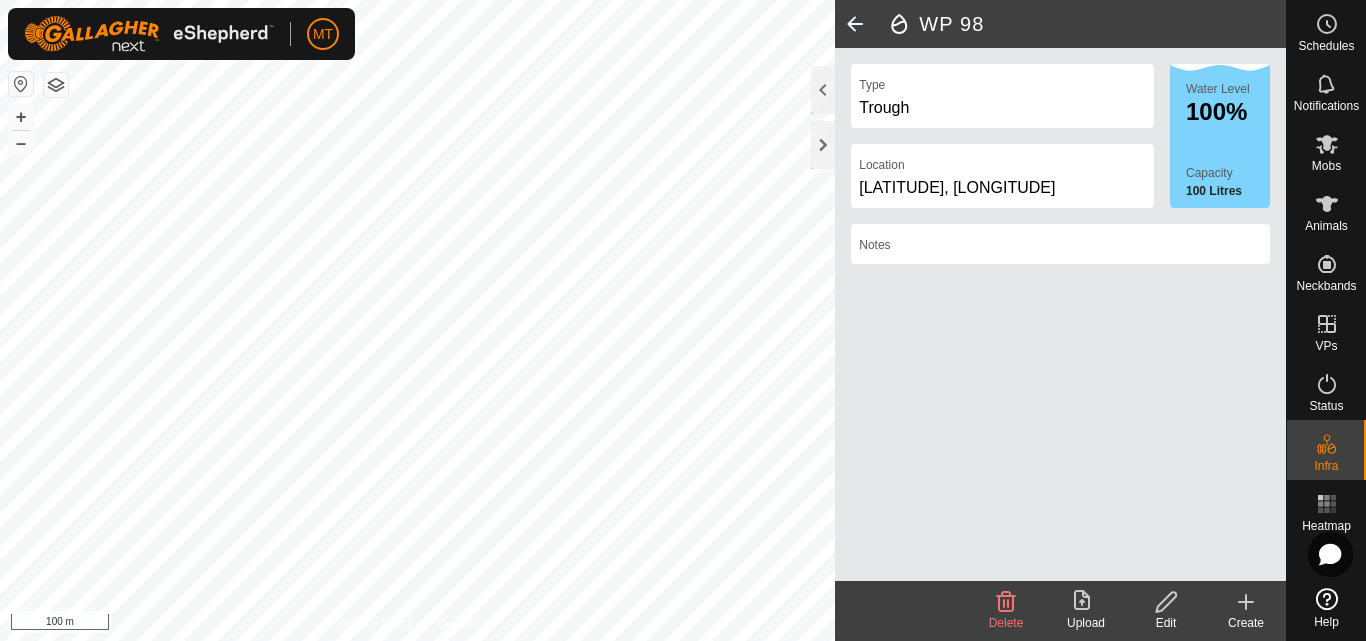 click 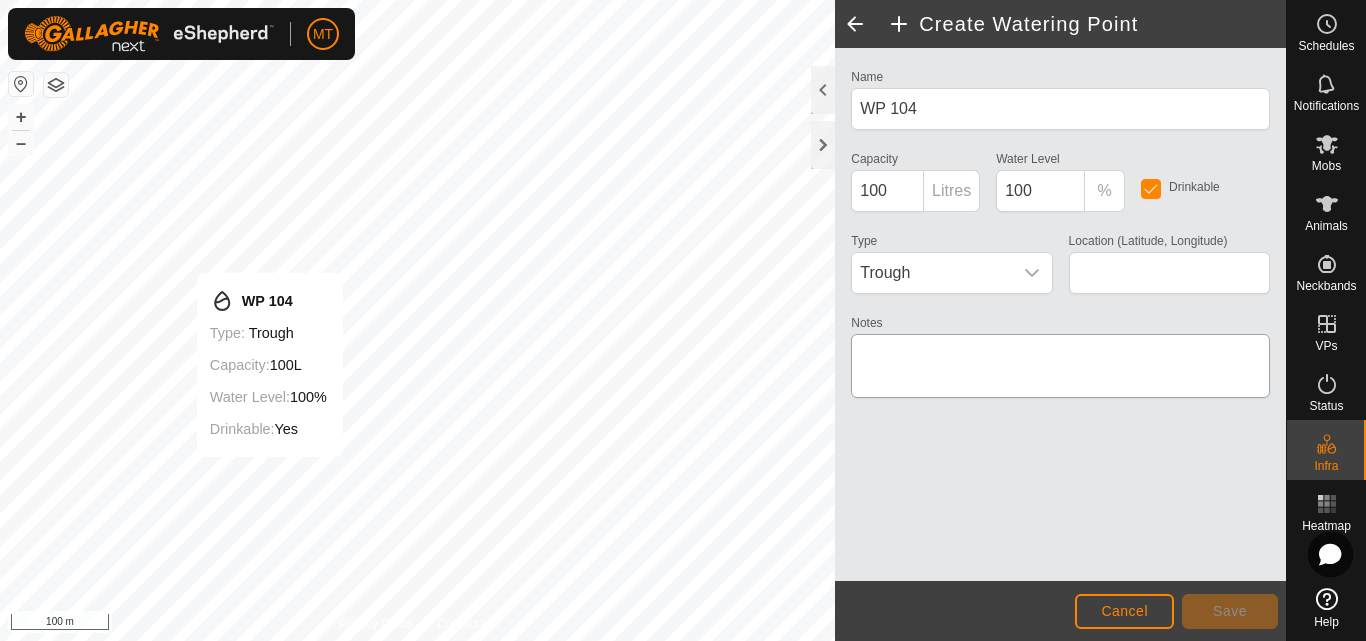 type on "[LATITUDE], [LONGITUDE]" 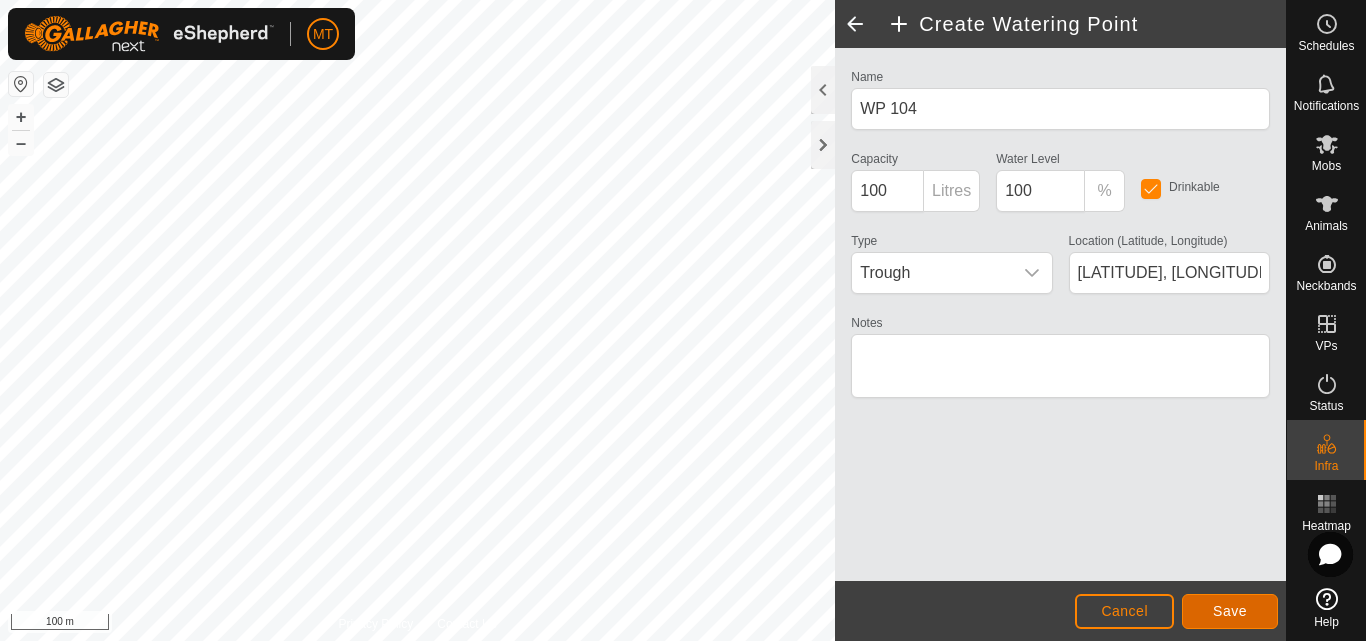 click on "Save" 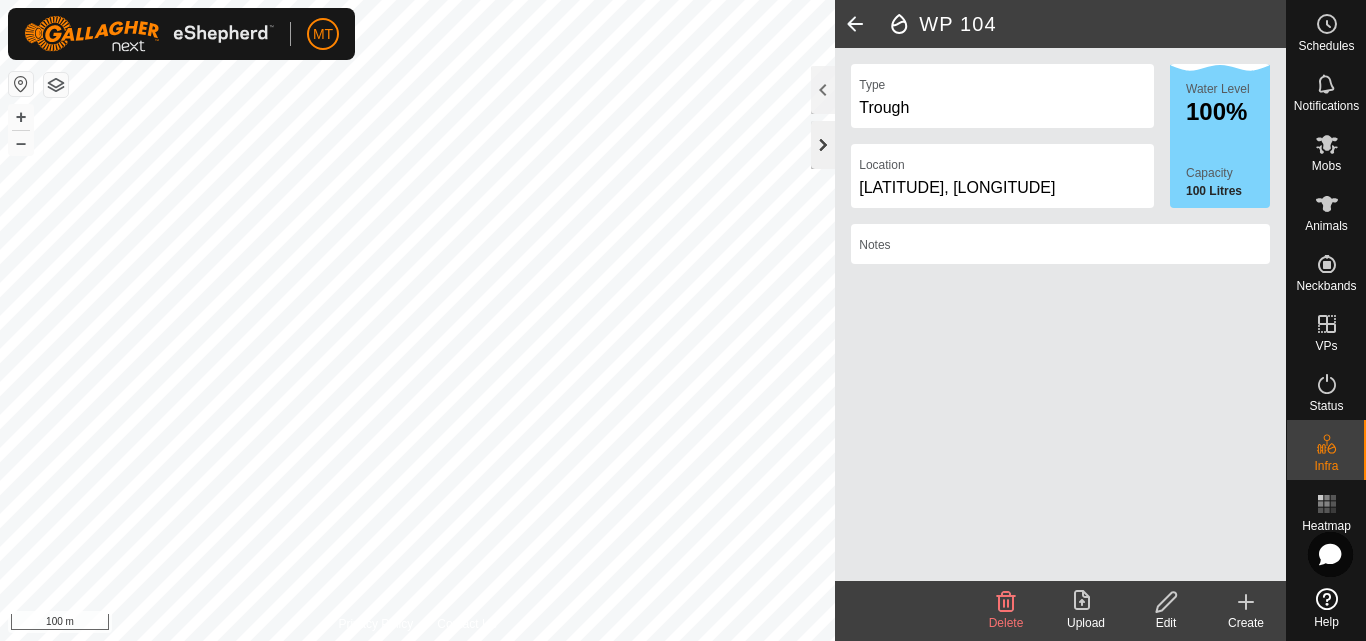 click 